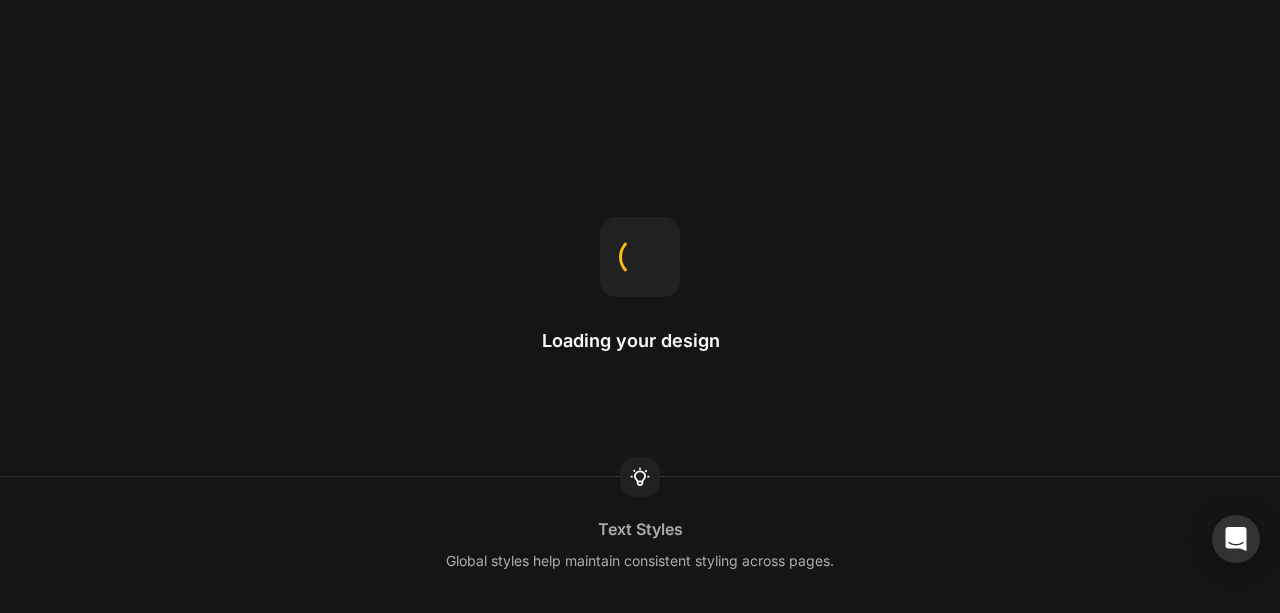 scroll, scrollTop: 0, scrollLeft: 0, axis: both 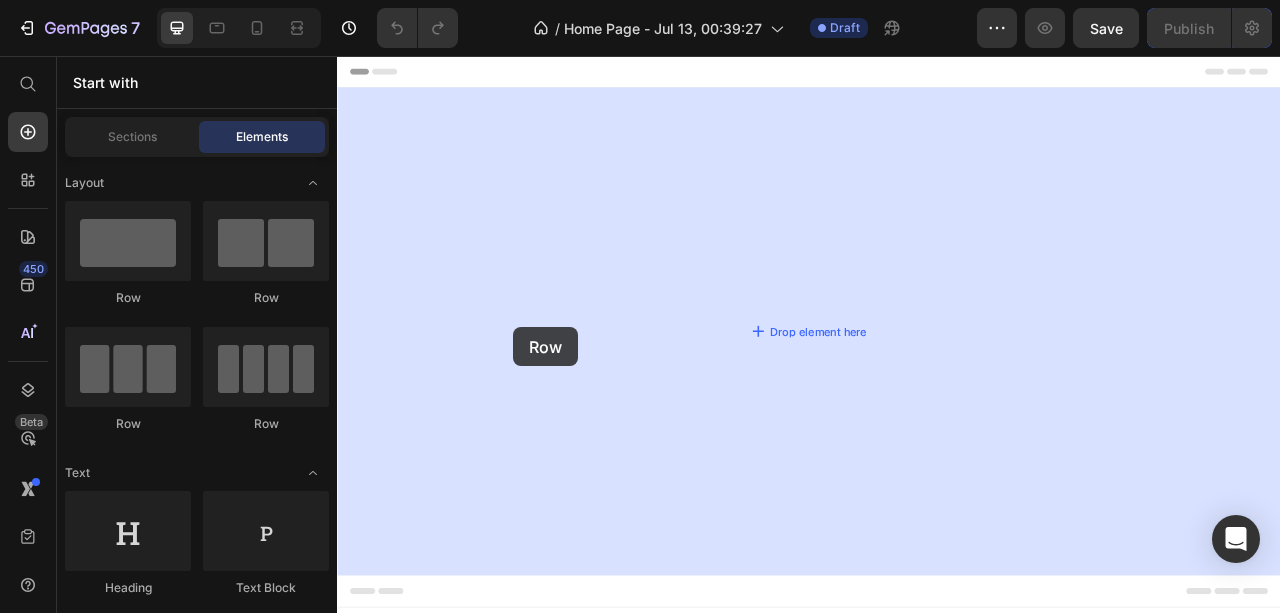 drag, startPoint x: 474, startPoint y: 327, endPoint x: 552, endPoint y: 401, distance: 107.51744 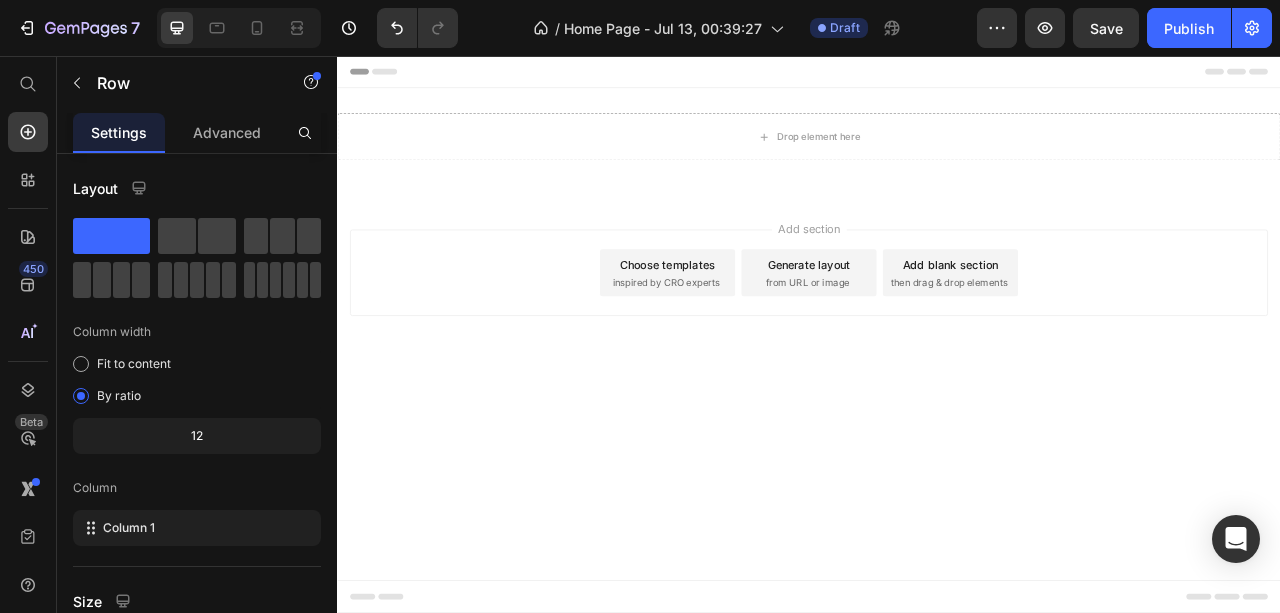 click on "Choose templates" at bounding box center [757, 321] 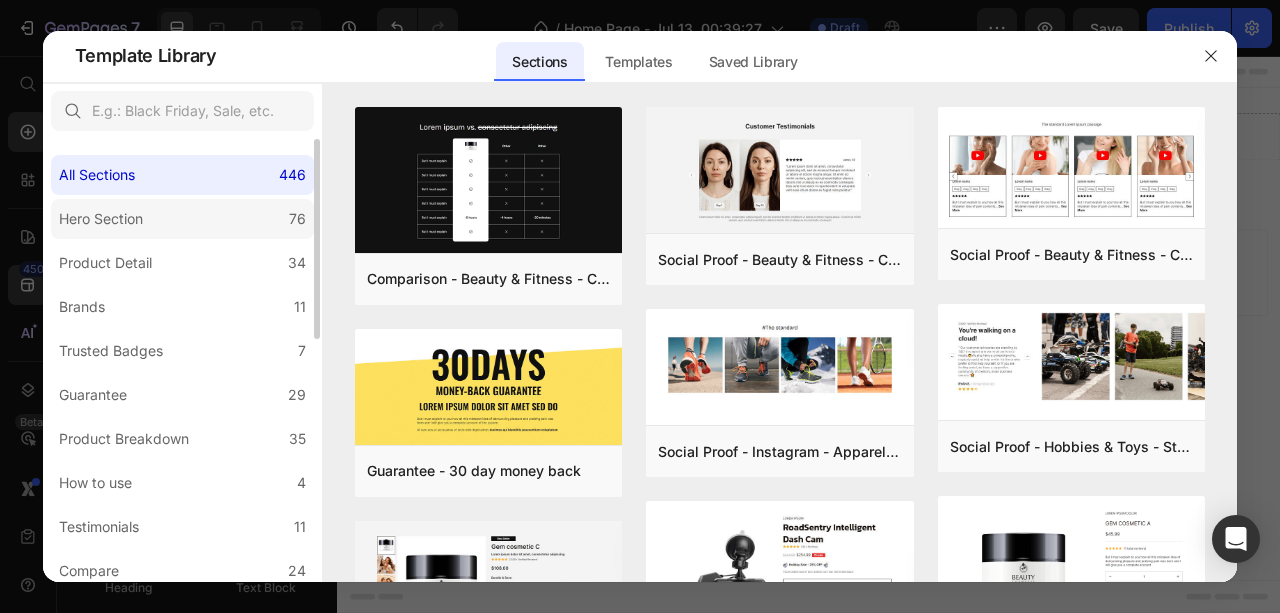 click on "Hero Section" at bounding box center [101, 219] 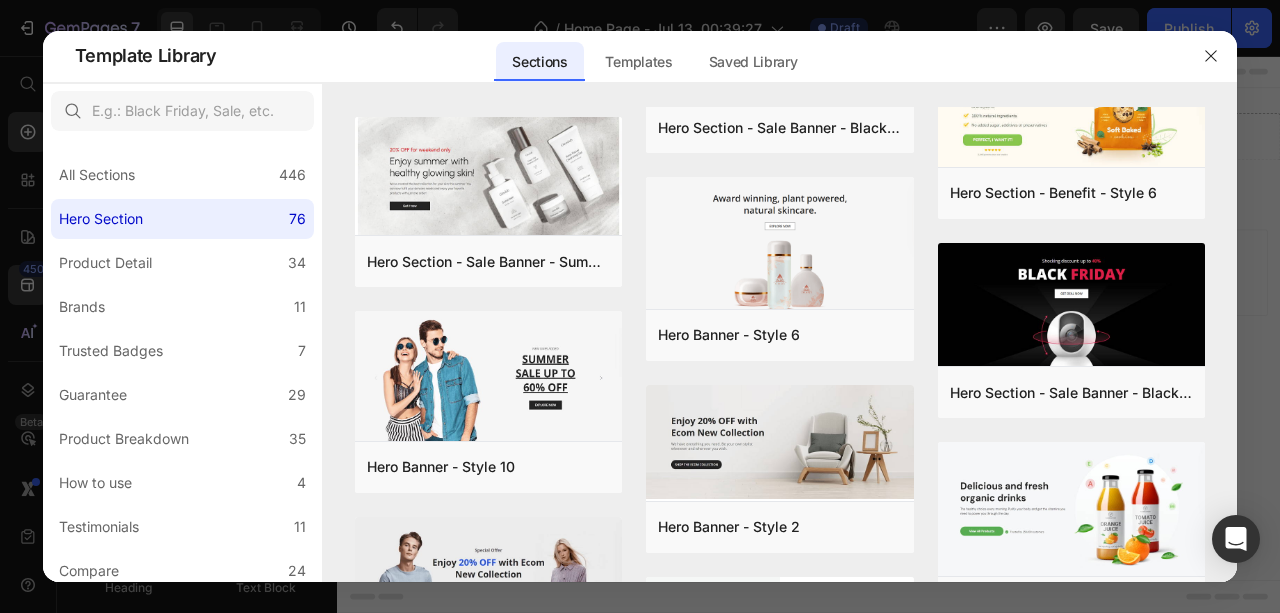 scroll, scrollTop: 3040, scrollLeft: 0, axis: vertical 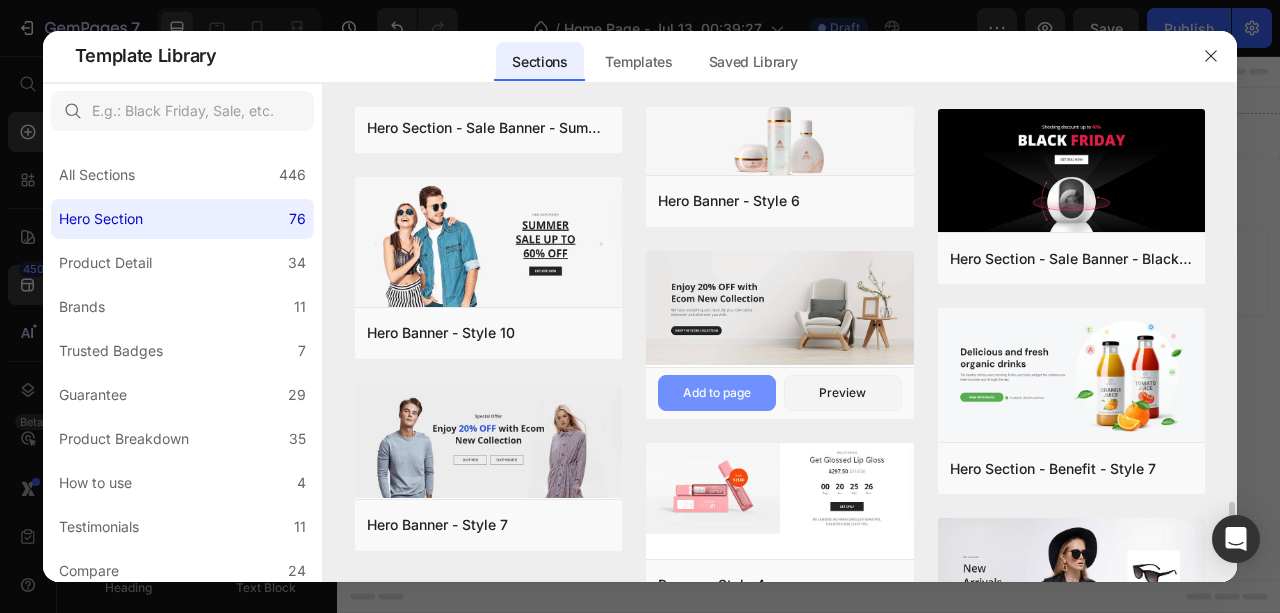 click on "Add to page" at bounding box center (717, 393) 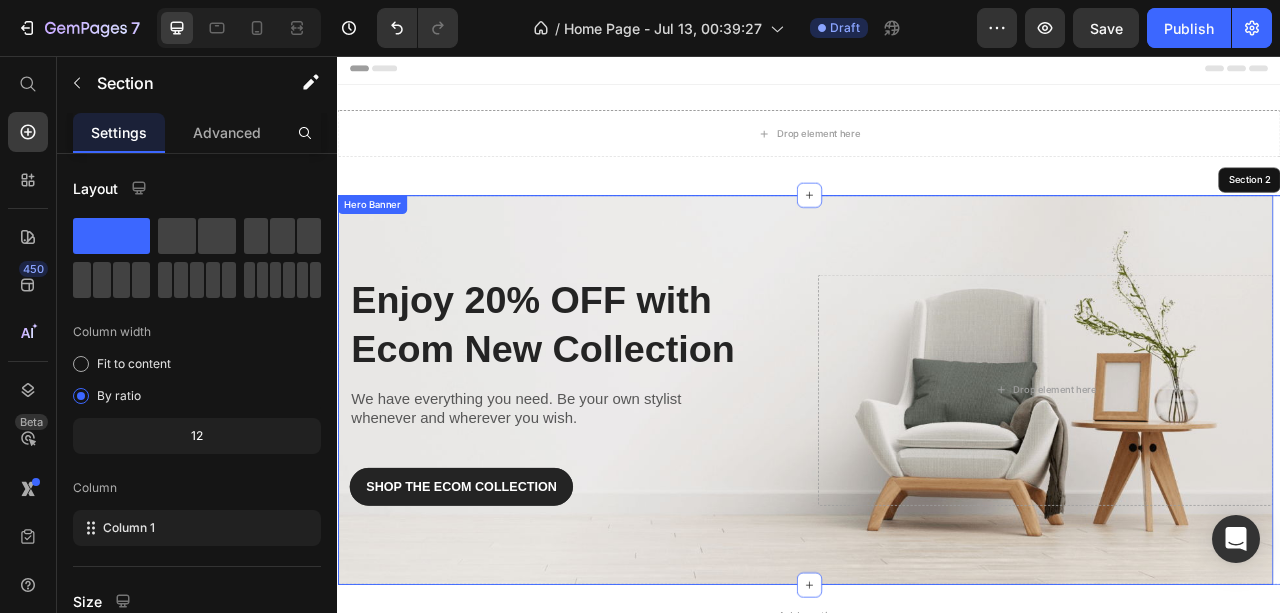 scroll, scrollTop: 0, scrollLeft: 0, axis: both 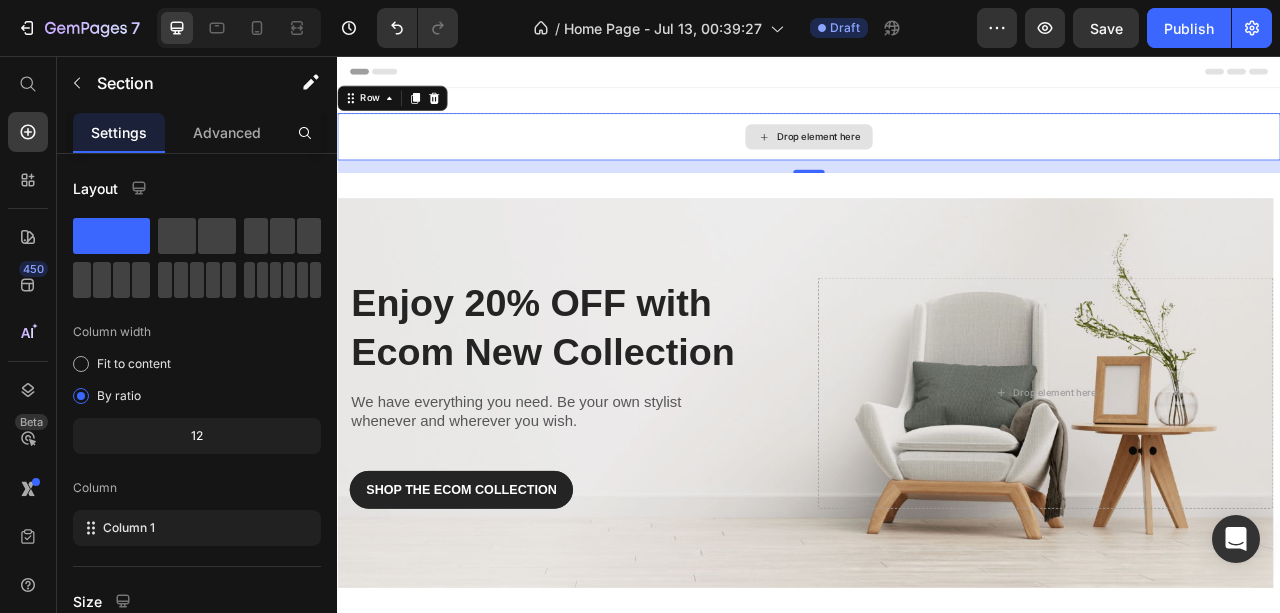 click on "Drop element here" at bounding box center [937, 159] 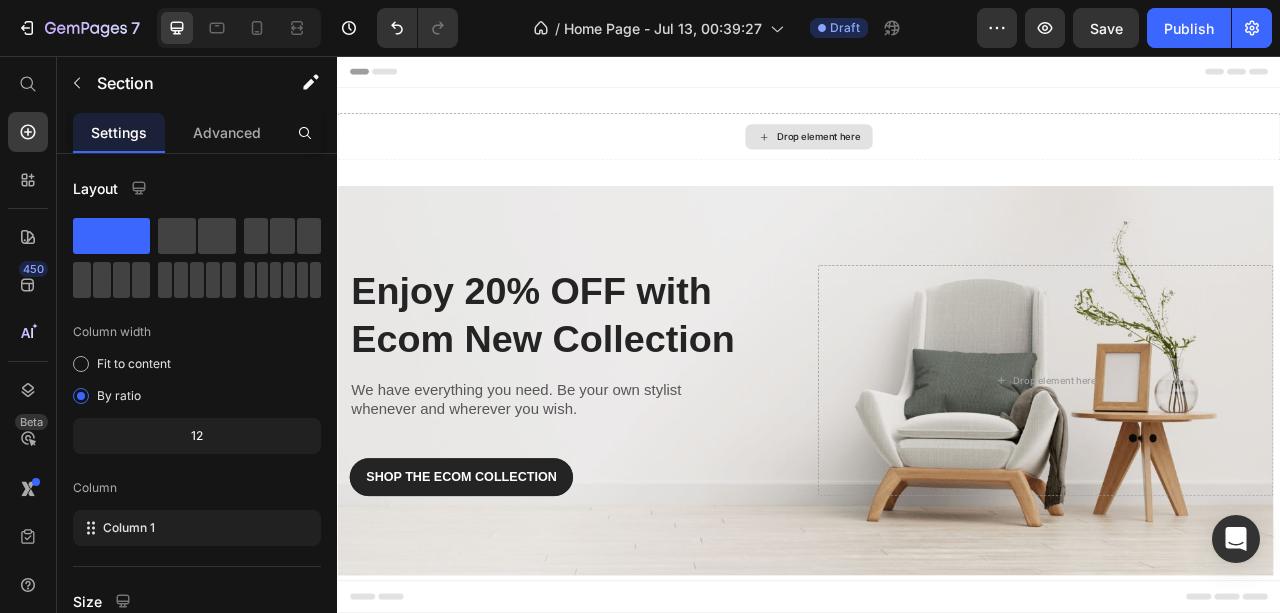 click on "Drop element here" at bounding box center (937, 159) 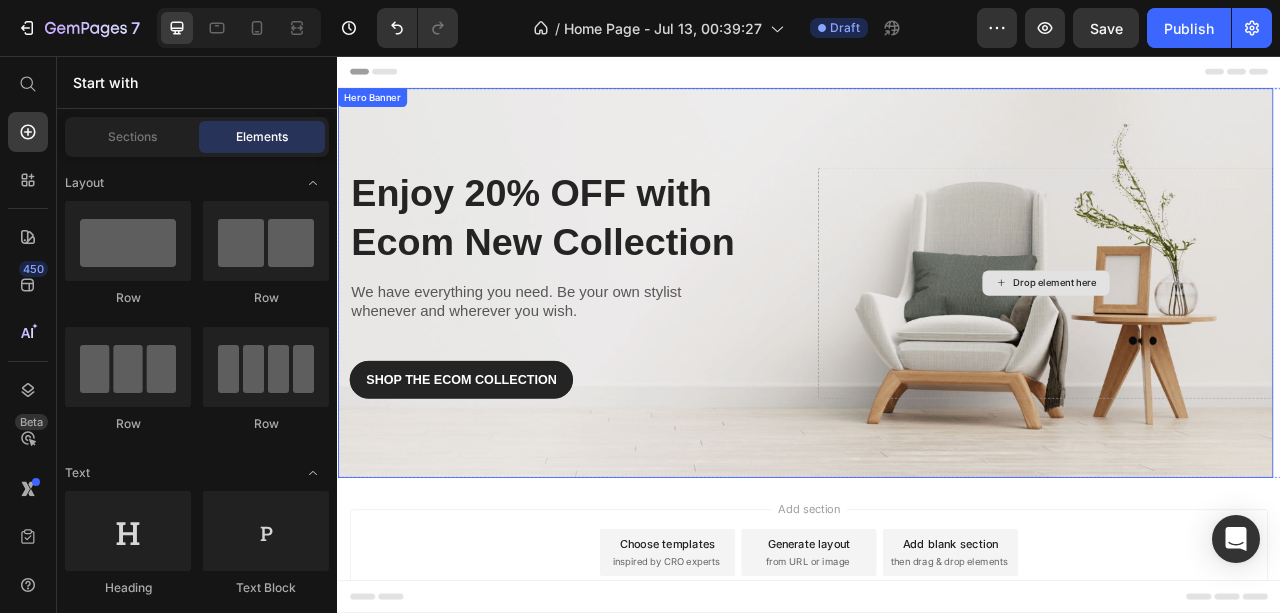 click on "Drop element here" at bounding box center (1237, 345) 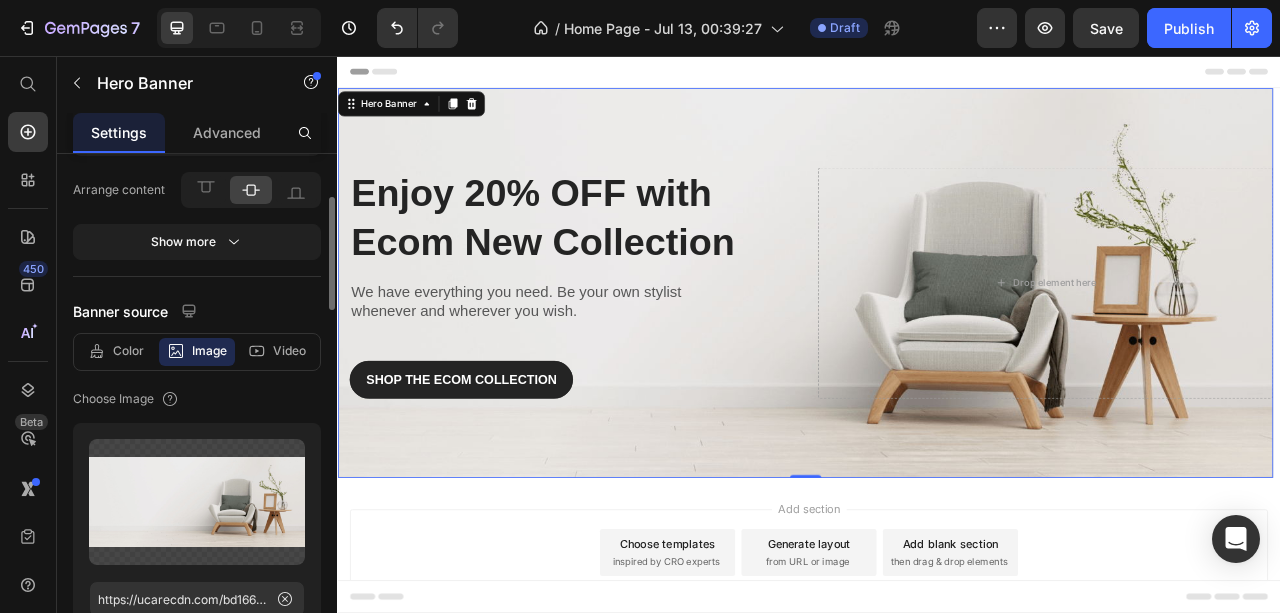 scroll, scrollTop: 333, scrollLeft: 0, axis: vertical 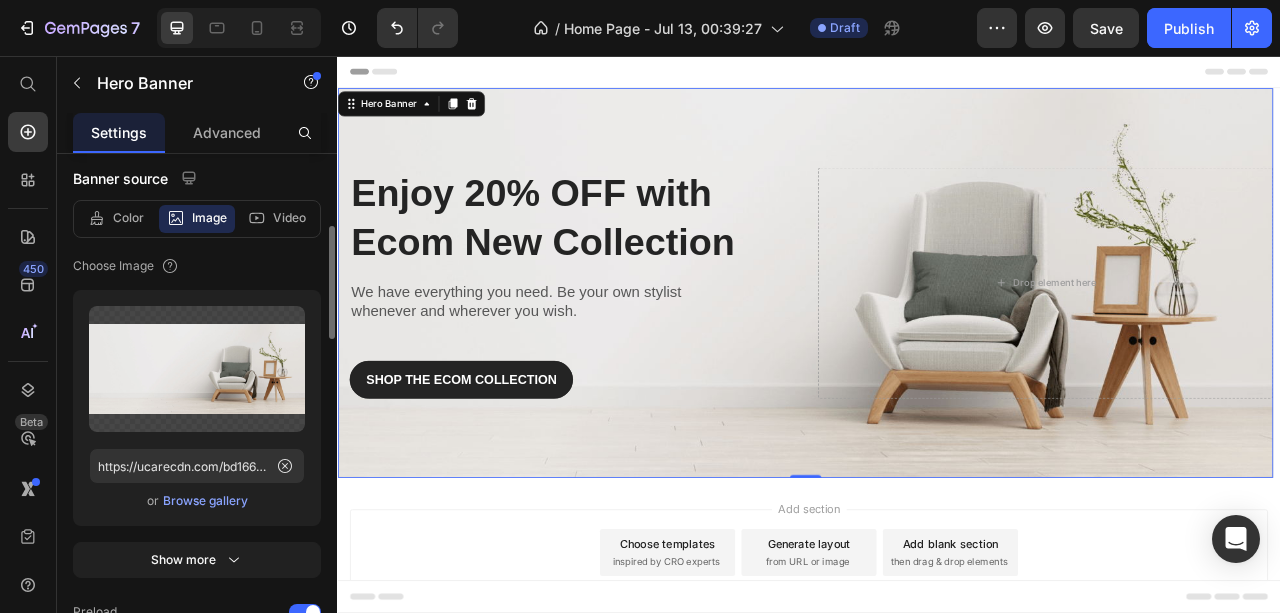 click on "Browse gallery" at bounding box center (205, 501) 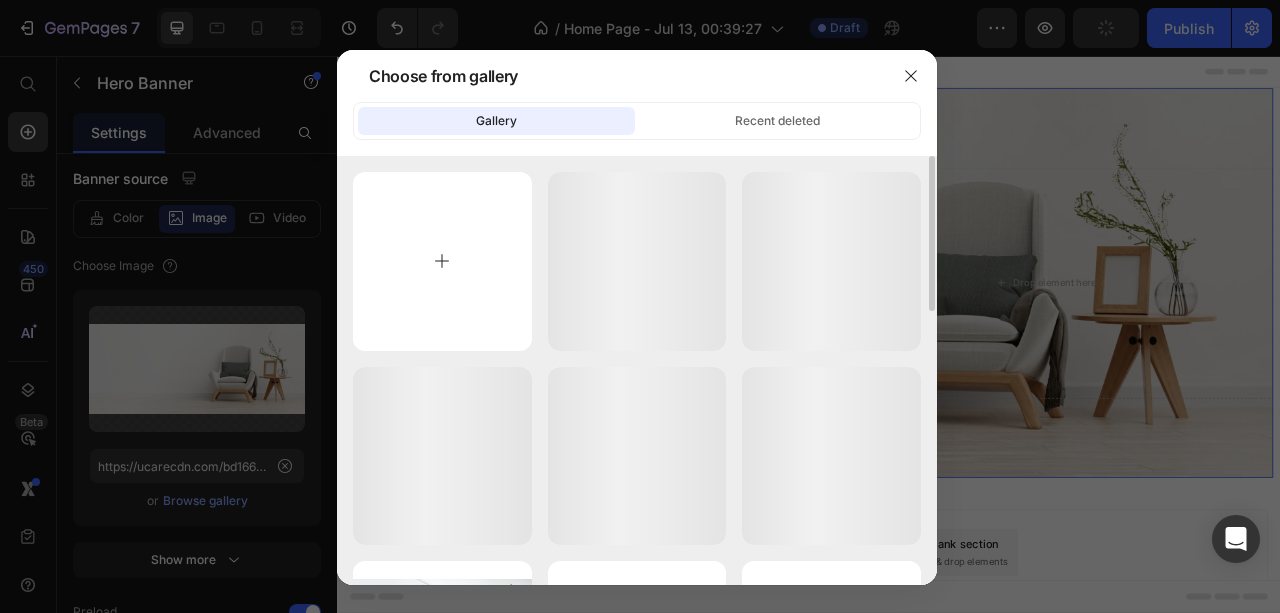 click at bounding box center [442, 261] 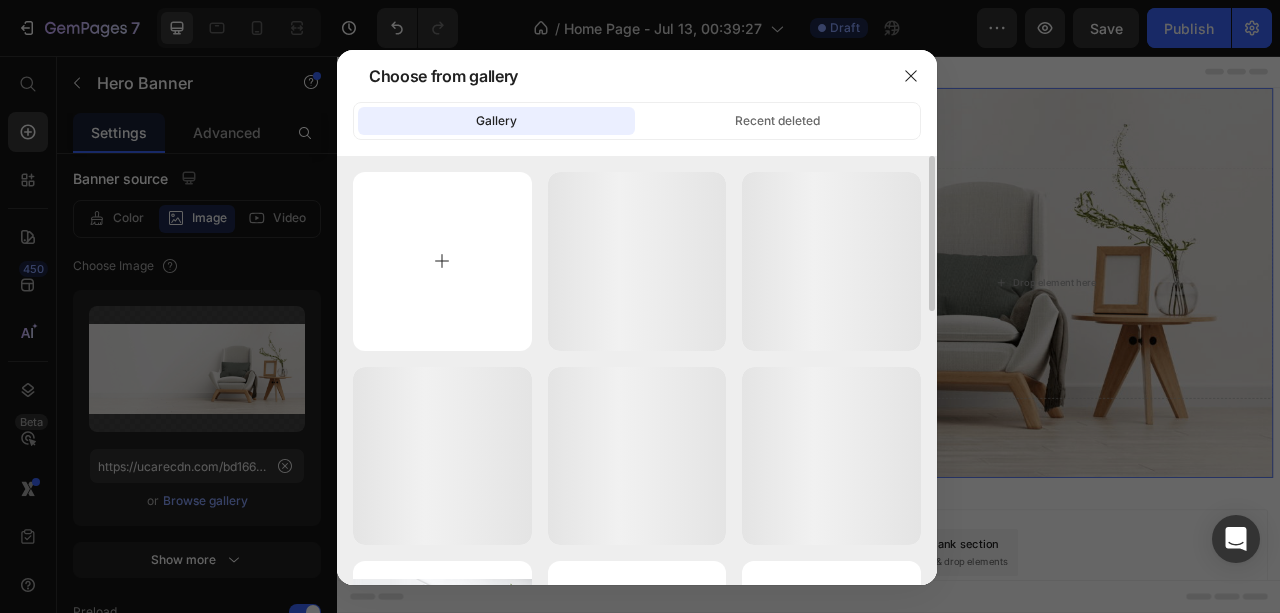 type on "C:\fakepath\[FIRST] [LAST] Hero Banner (1).png" 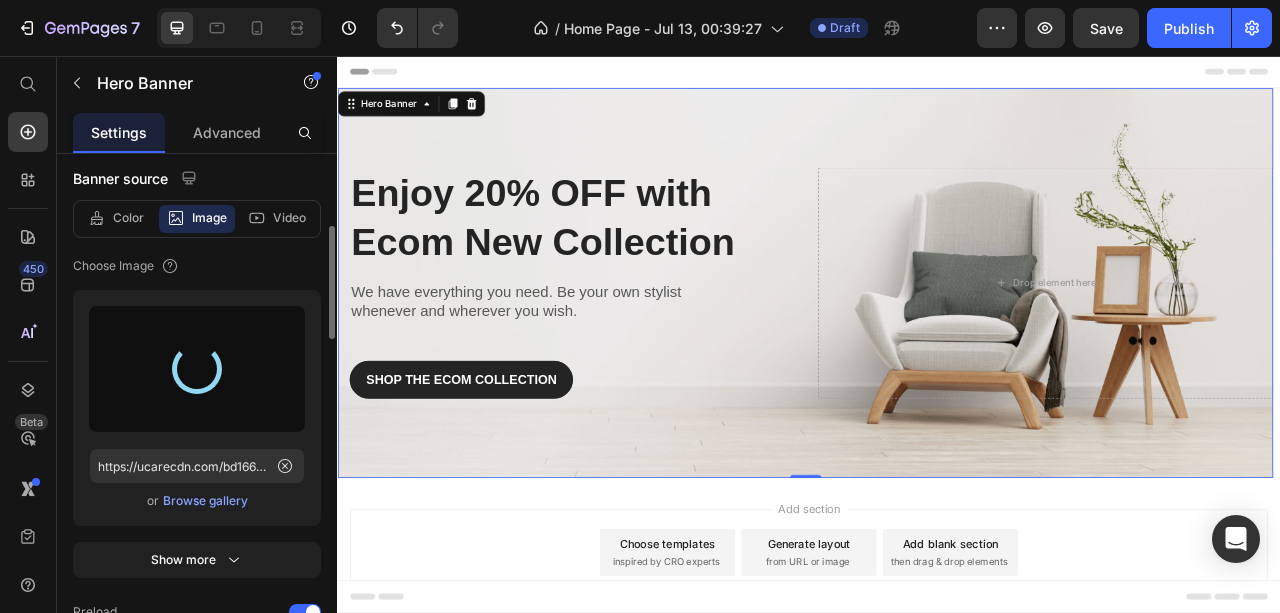 type on "https://cdn.shopify.com/s/files/1/0846/1969/0288/files/gempages_564217058984789157-e91247e3-1878-4bca-b0df-f34fd8b486c4.png" 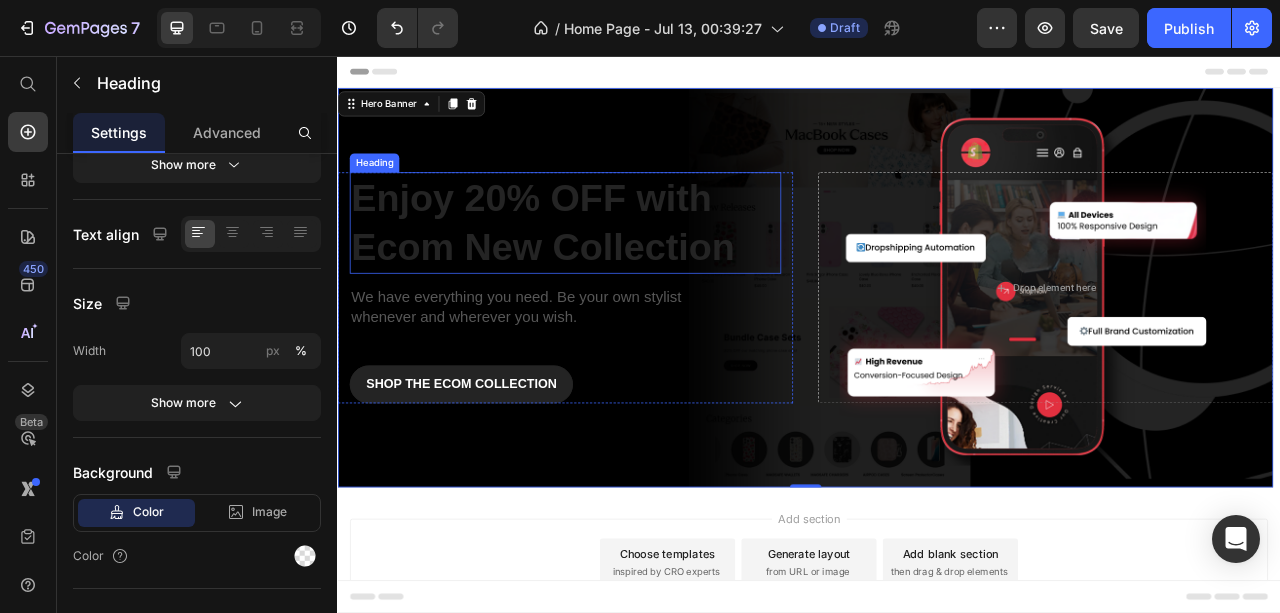 click on "Enjoy 20% OFF with Ecom New Collection" at bounding box center (626, 268) 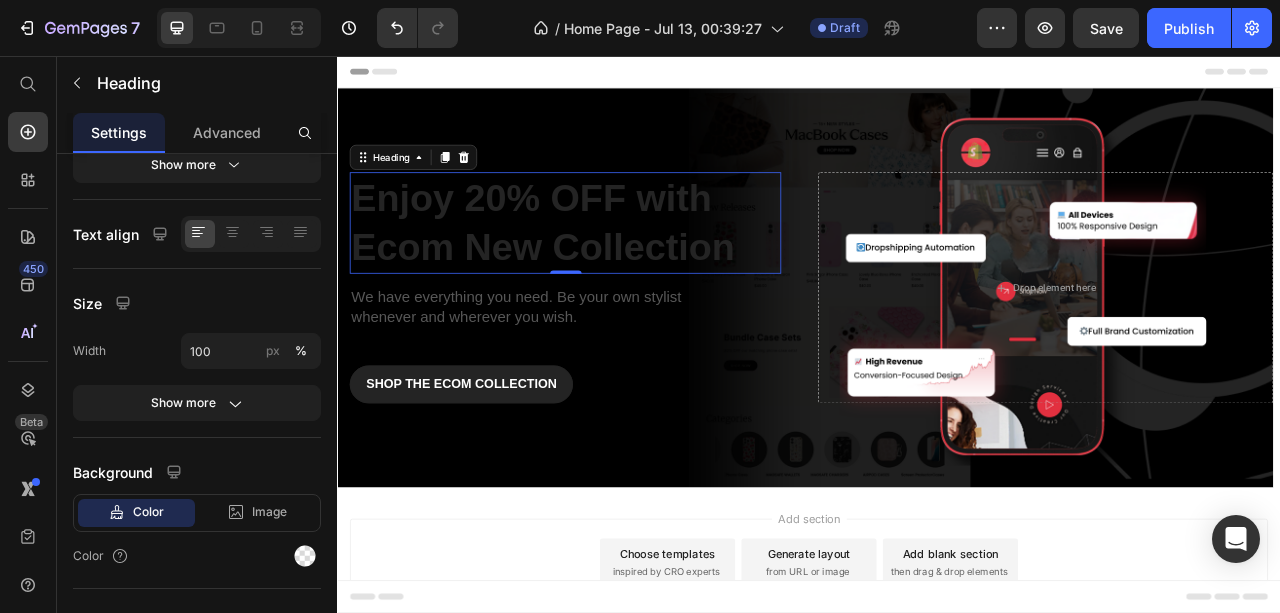 scroll, scrollTop: 0, scrollLeft: 0, axis: both 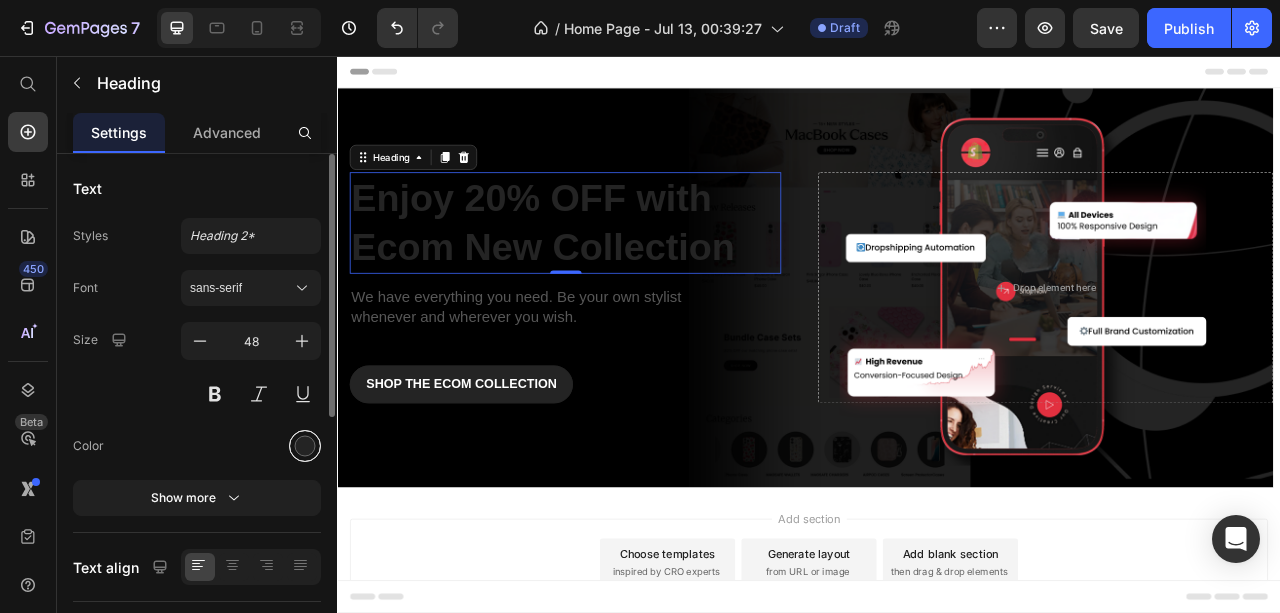 click at bounding box center [305, 446] 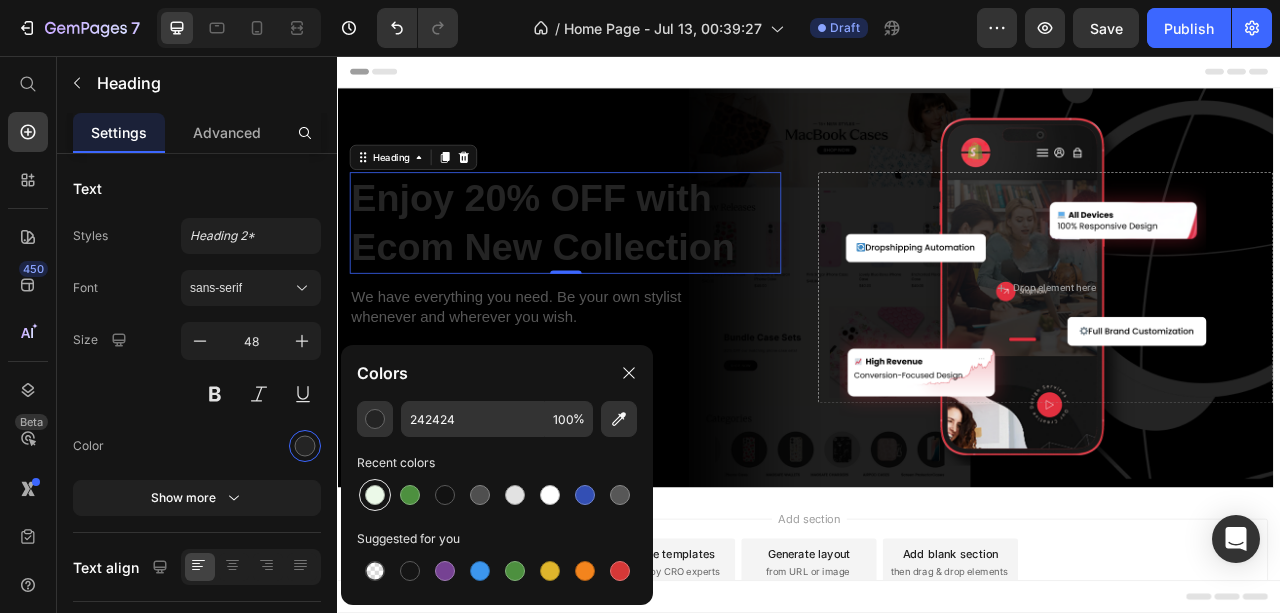 click at bounding box center [375, 495] 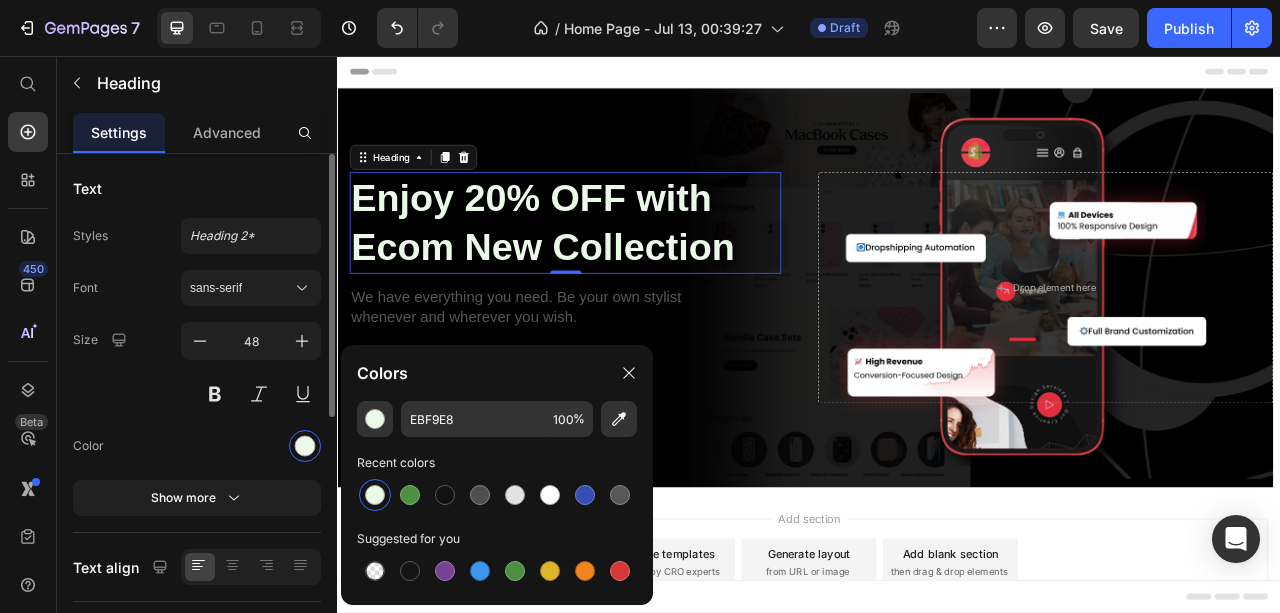 click on "Size 48" at bounding box center [197, 367] 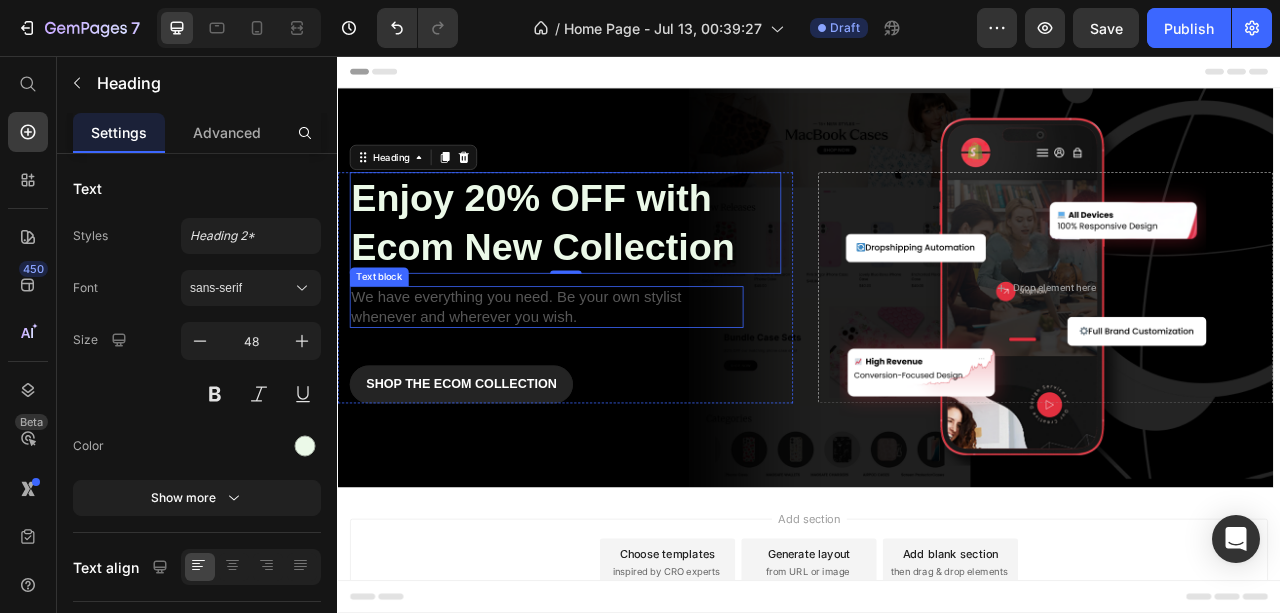 click on "We have everything you need. Be your own stylist whenever and wherever you wish." at bounding box center [602, 375] 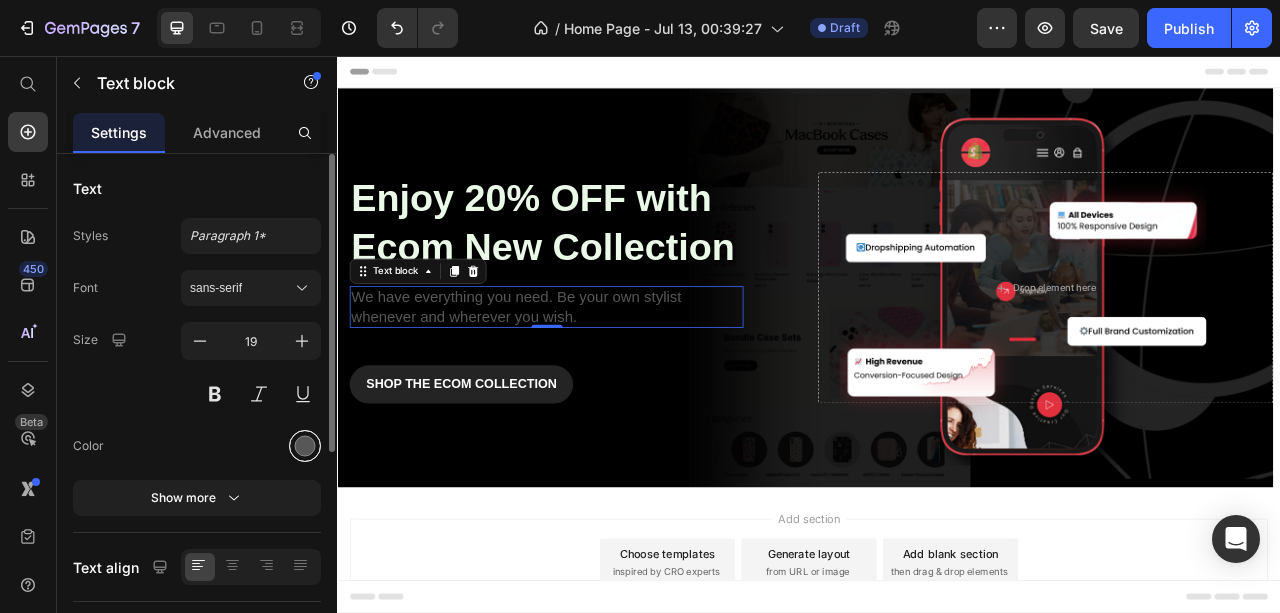 click at bounding box center (305, 446) 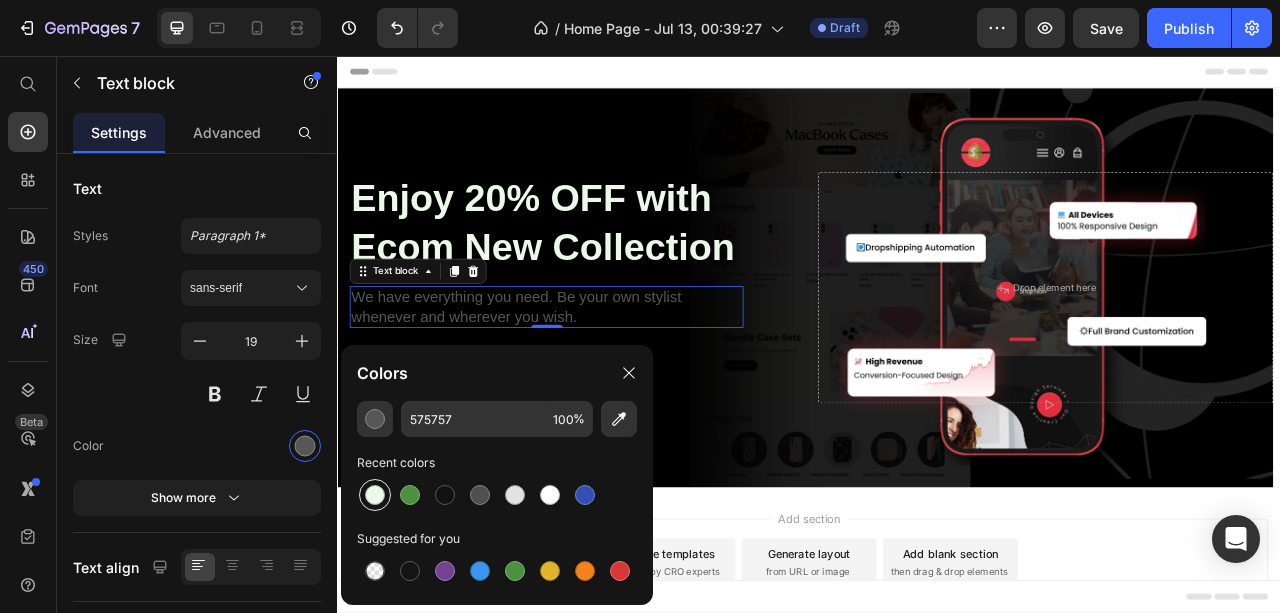 click at bounding box center [375, 495] 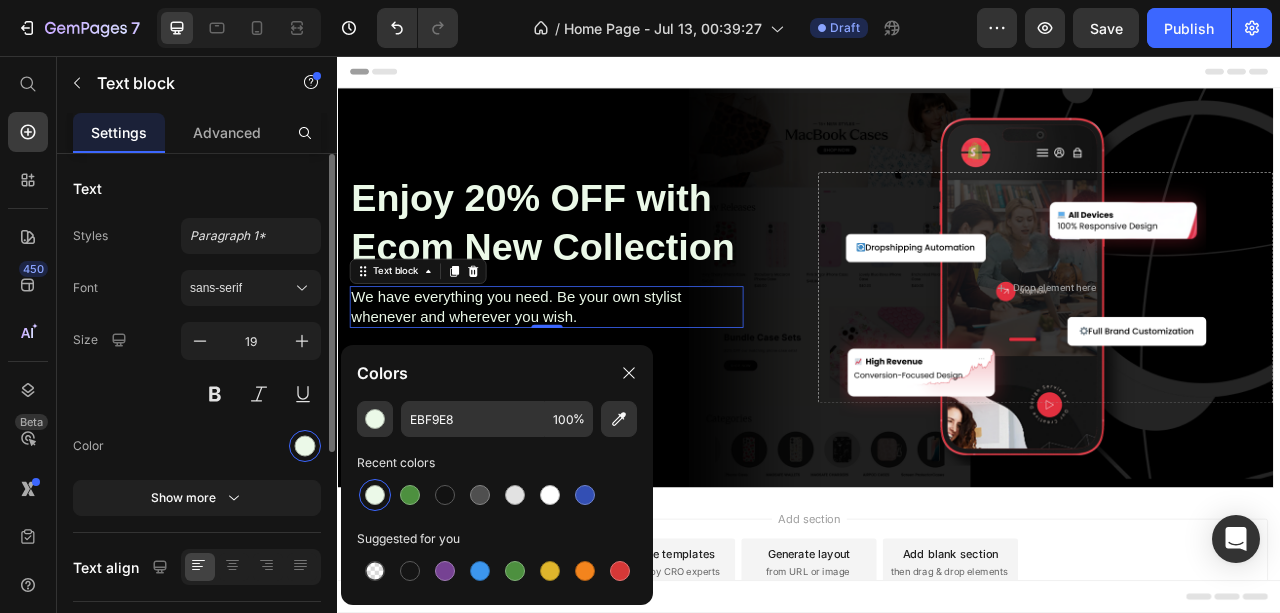 click on "Font sans-serif Size 19 Color Show more" at bounding box center [197, 393] 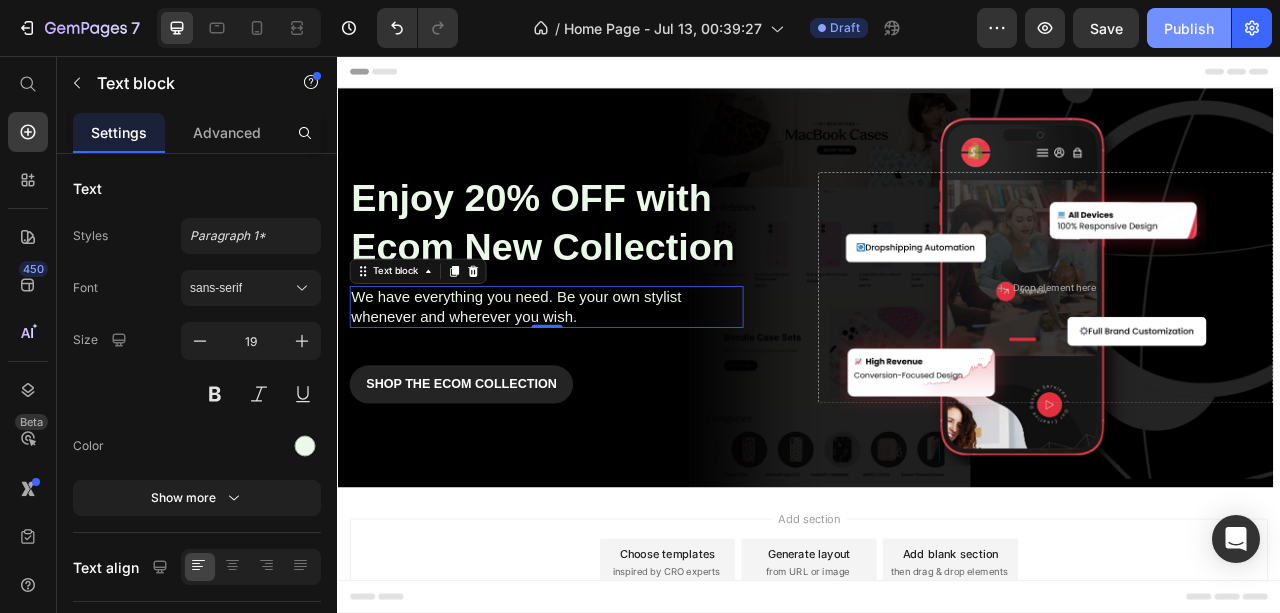 click on "Publish" at bounding box center [1189, 28] 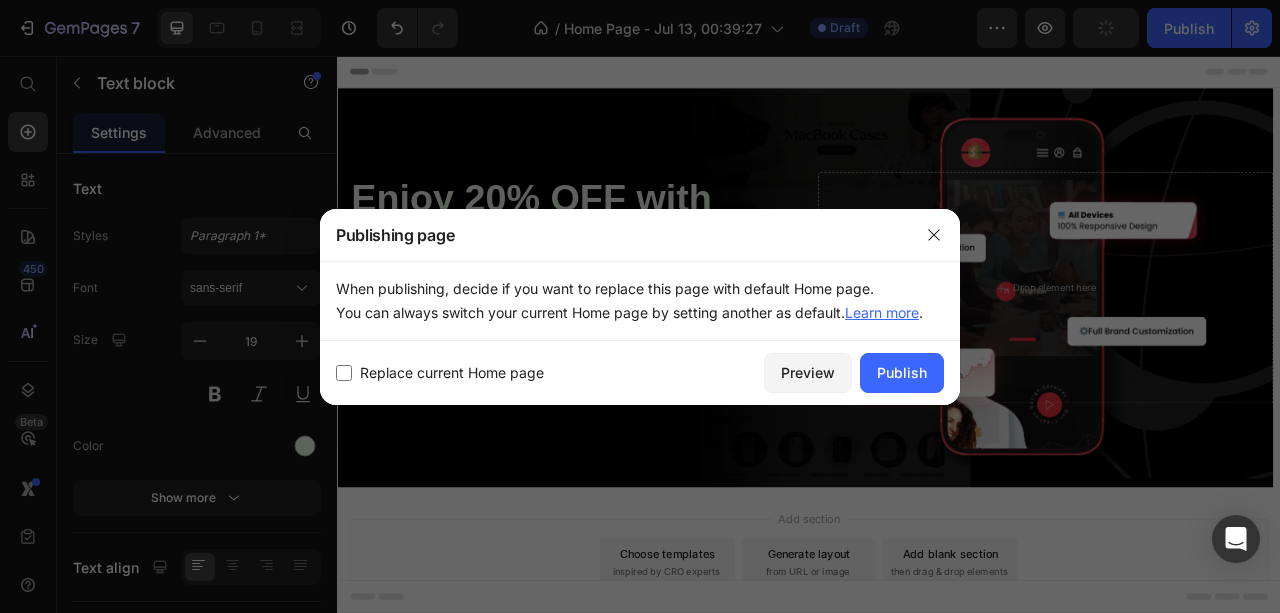 click on "Replace current Home page" at bounding box center [452, 373] 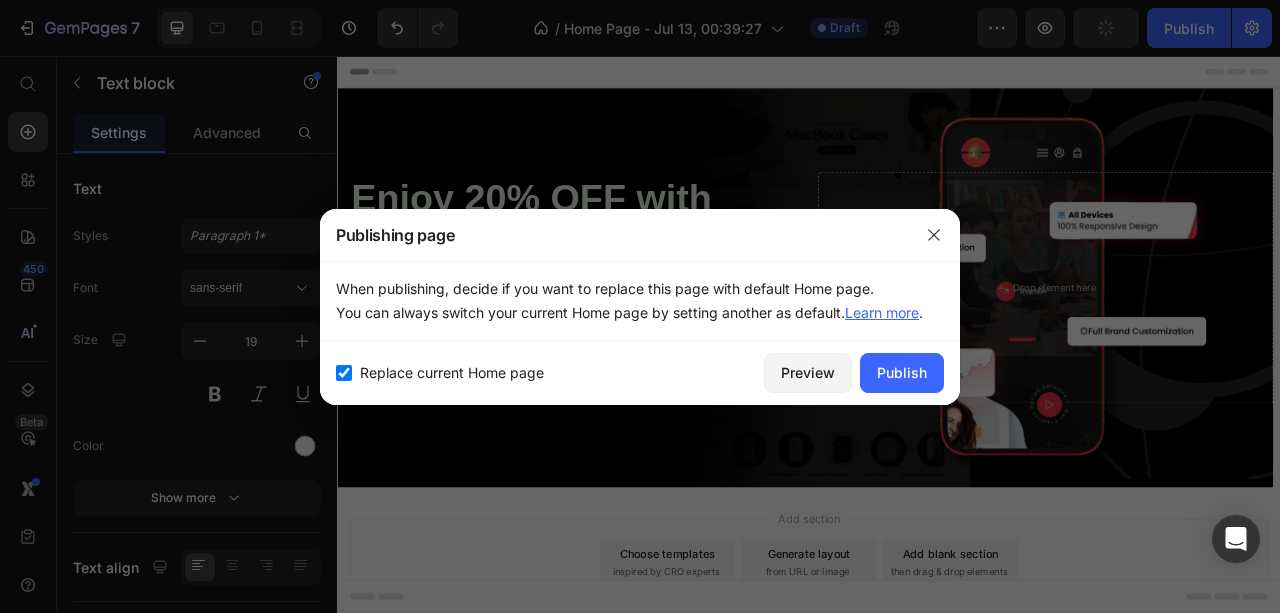 checkbox on "true" 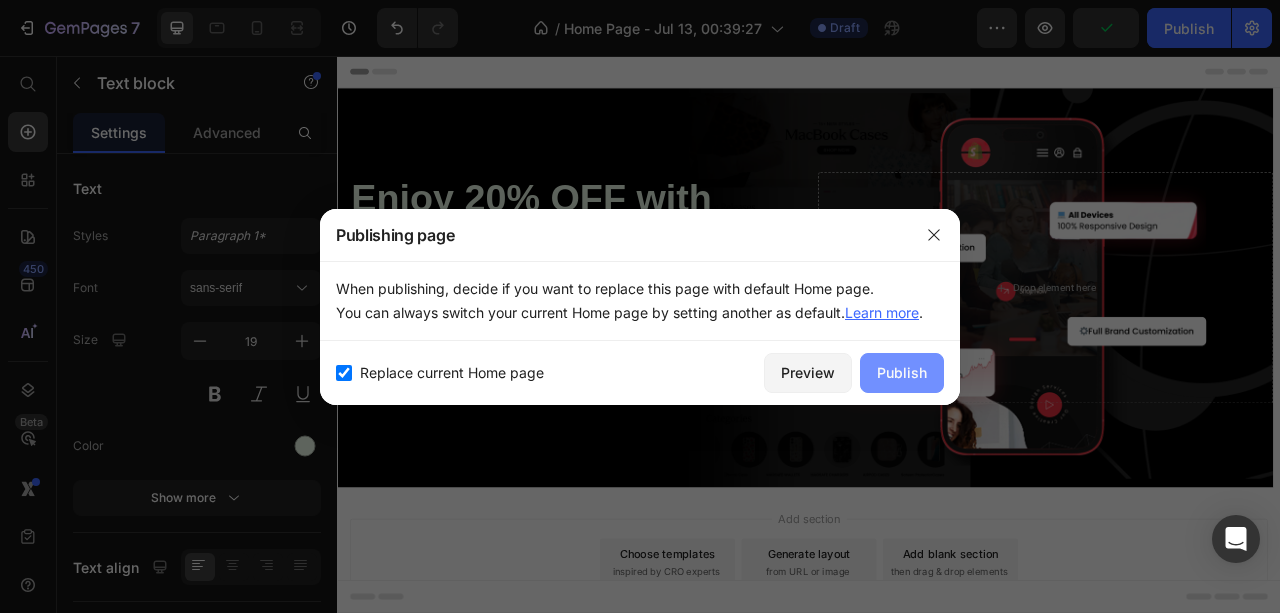 click on "Publish" at bounding box center (902, 372) 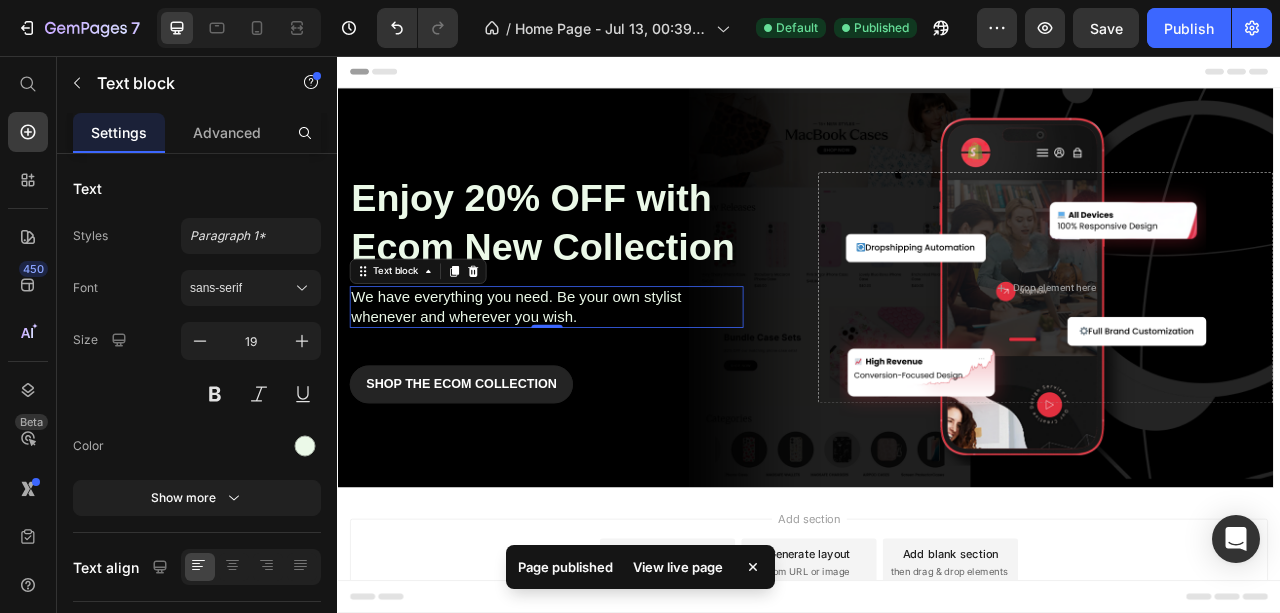 click on "View live page" at bounding box center (678, 567) 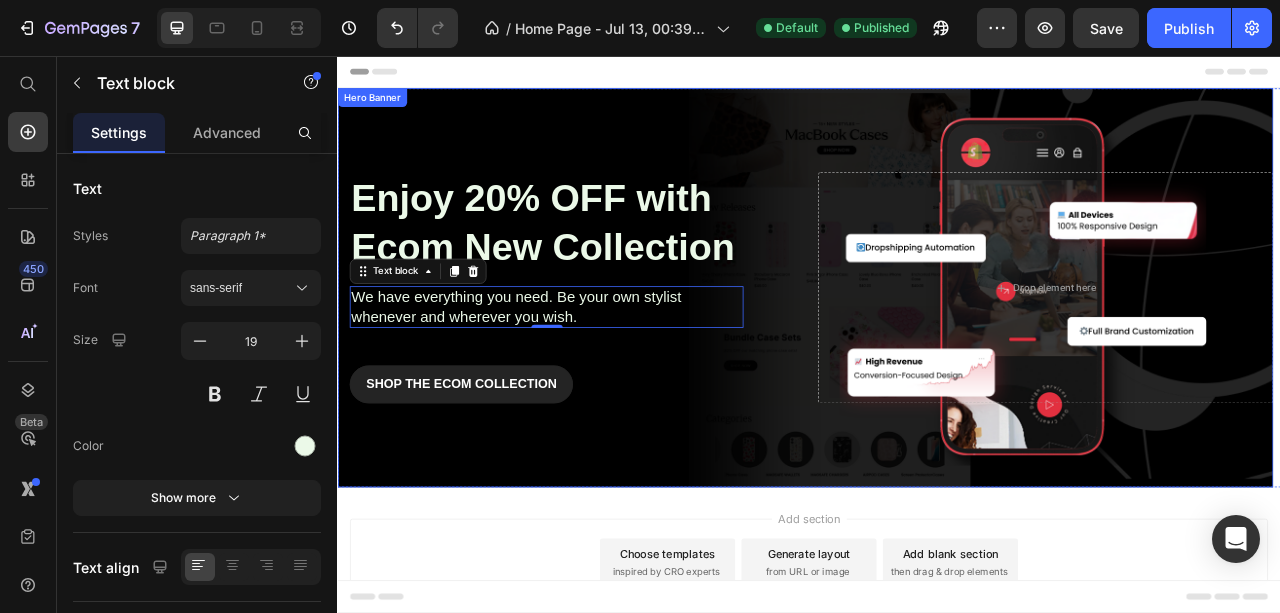 click at bounding box center [932, 351] 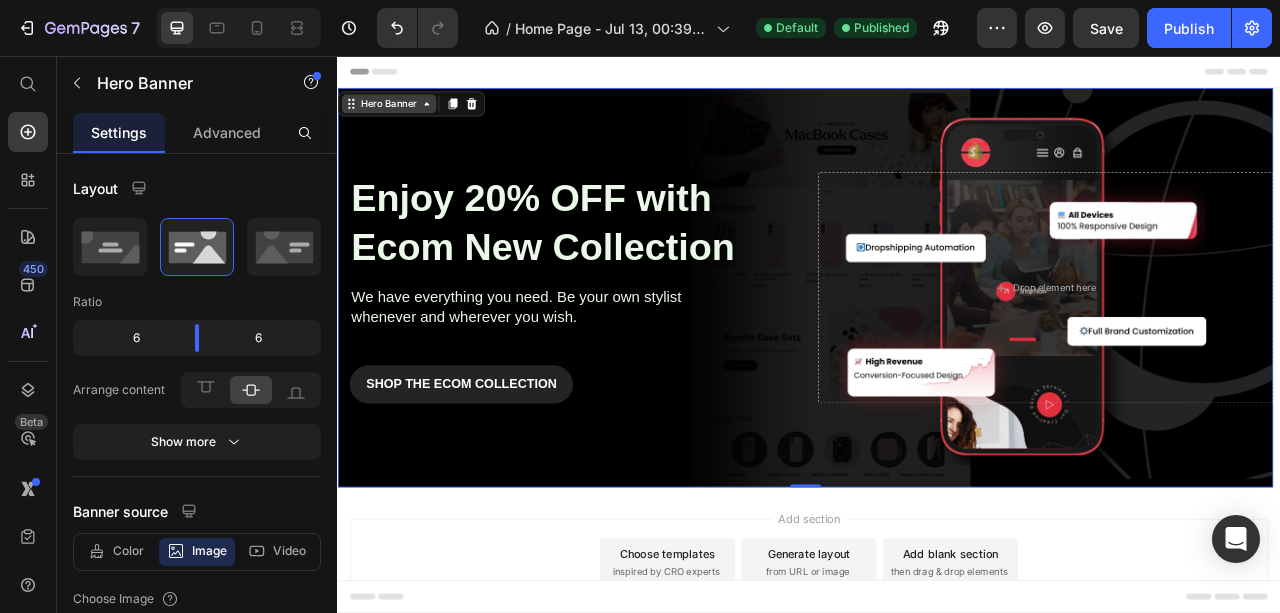 click on "Hero Banner" at bounding box center [402, 117] 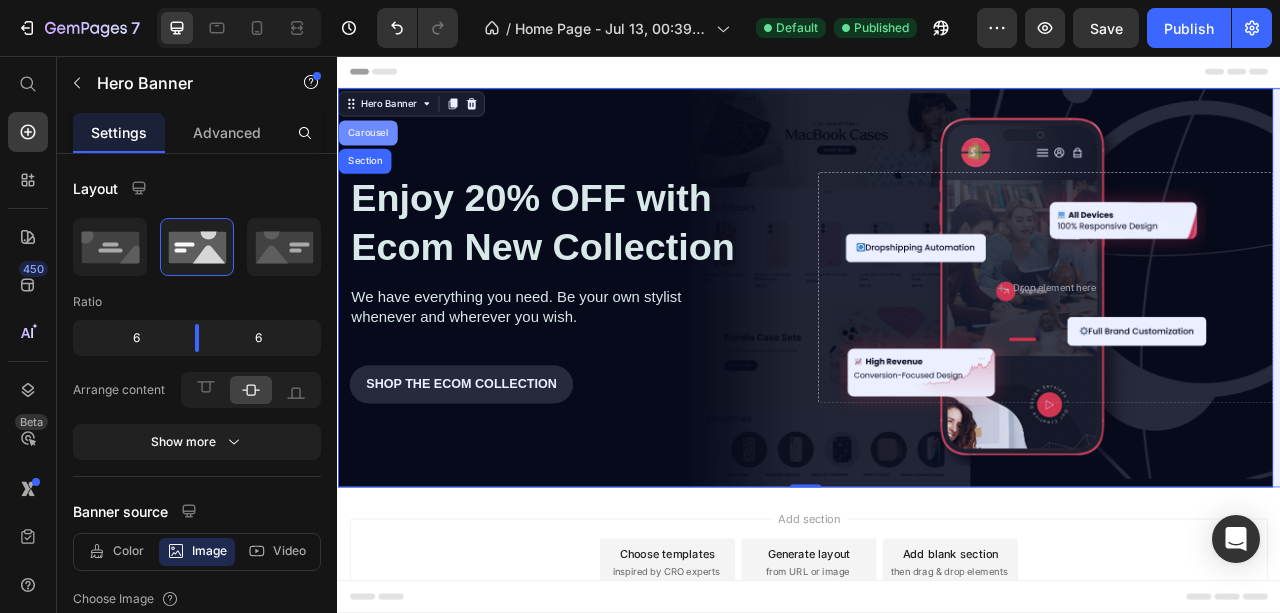 drag, startPoint x: 395, startPoint y: 146, endPoint x: 672, endPoint y: 256, distance: 298.04193 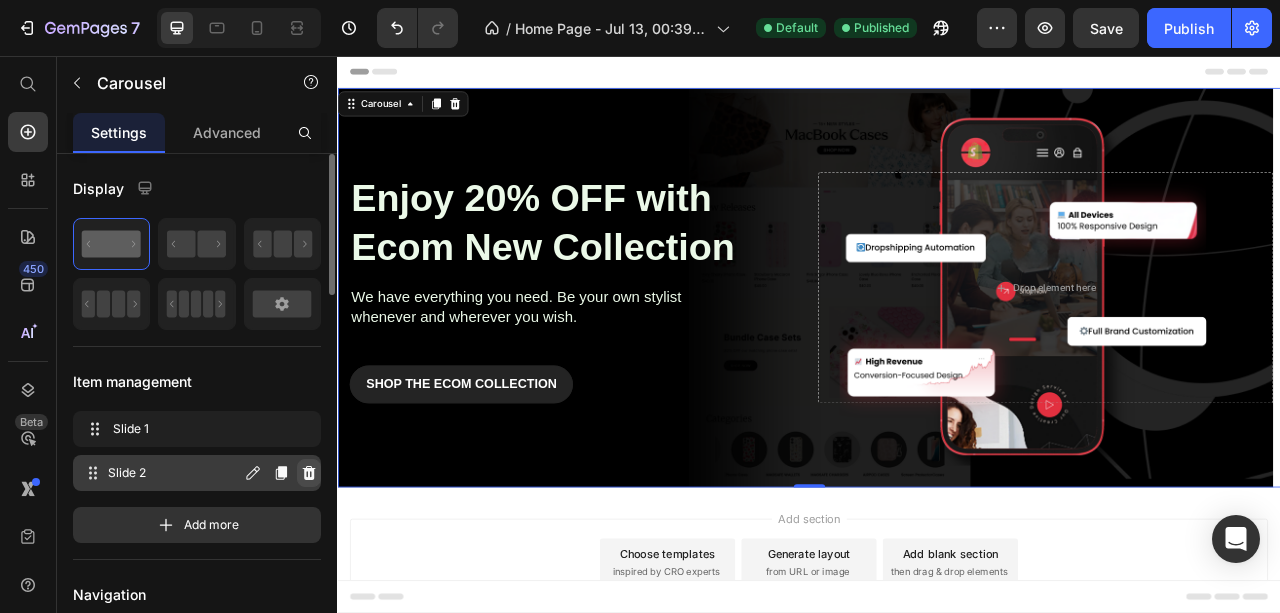 click 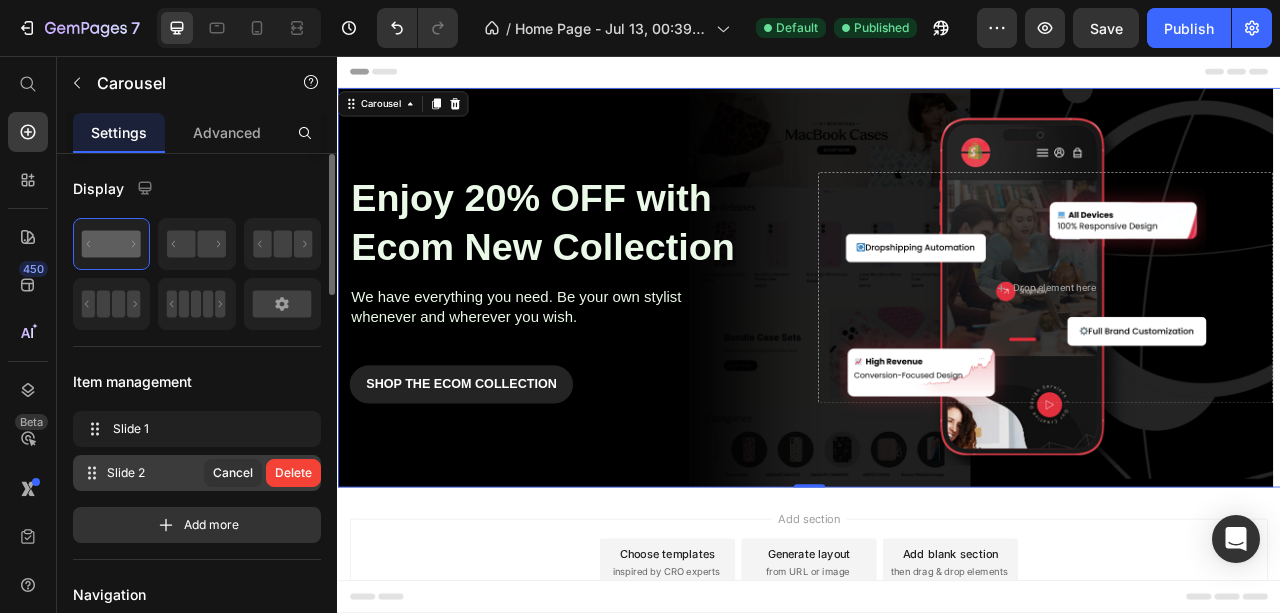 click on "Delete" at bounding box center [293, 473] 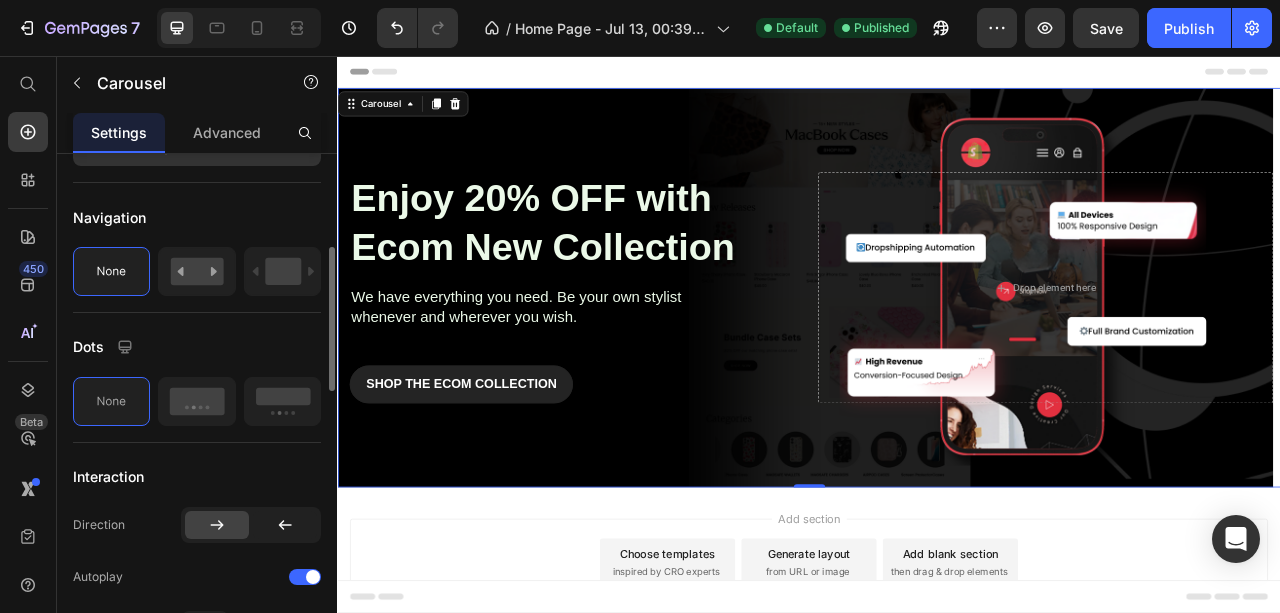 scroll, scrollTop: 400, scrollLeft: 0, axis: vertical 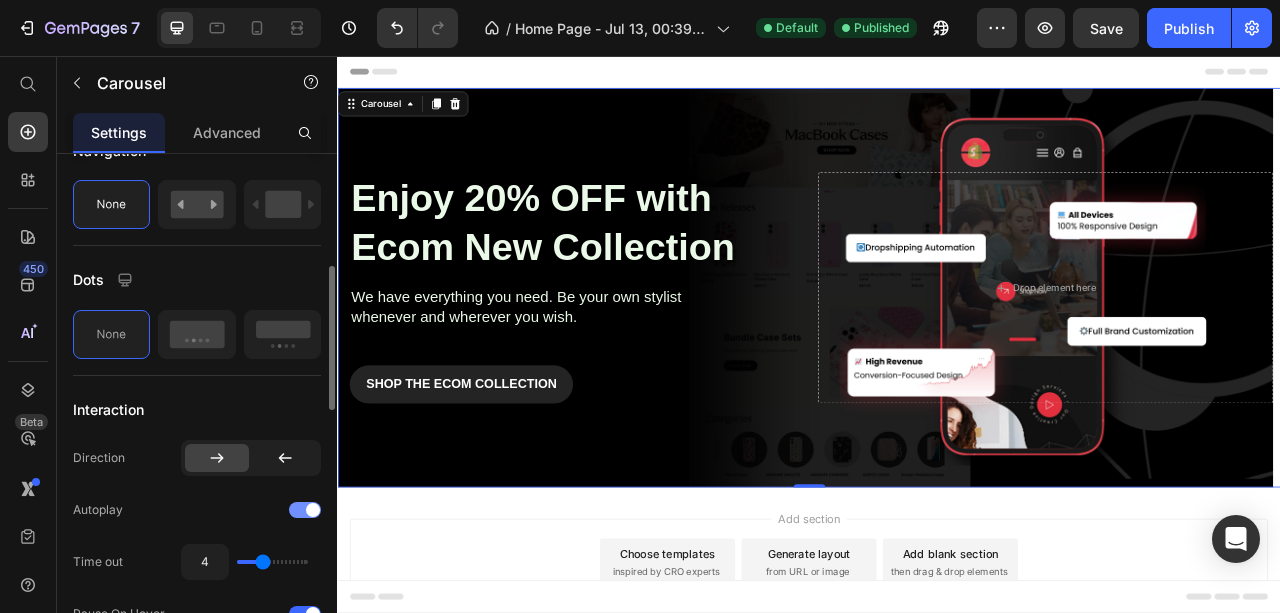 click at bounding box center (305, 510) 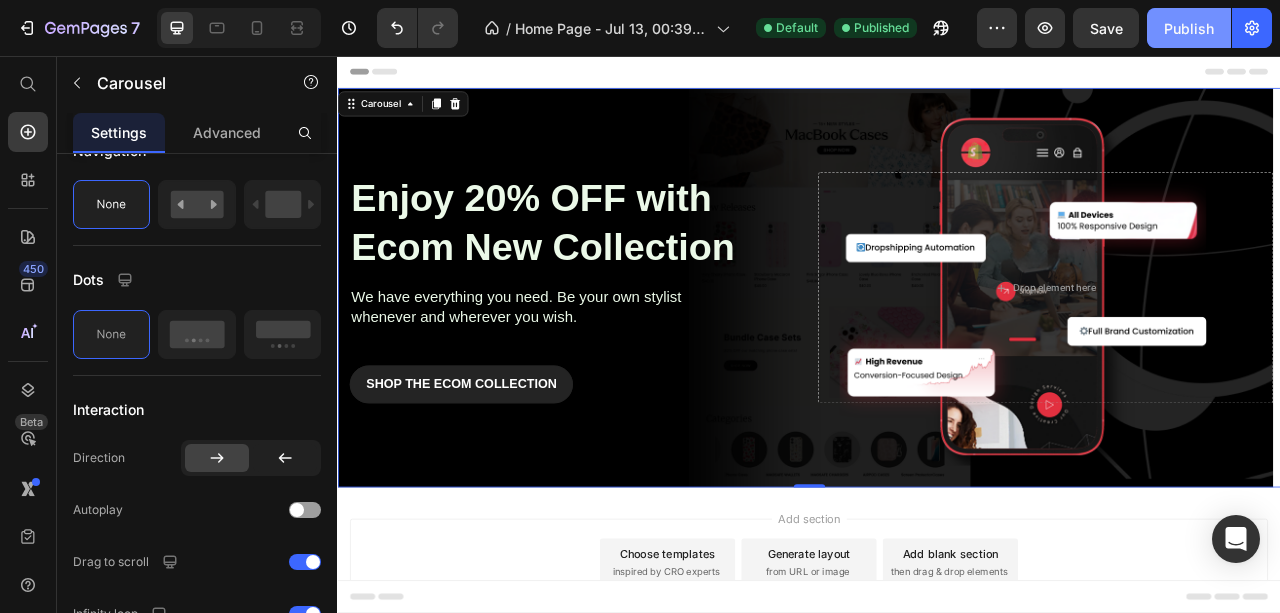 click on "Publish" at bounding box center [1189, 28] 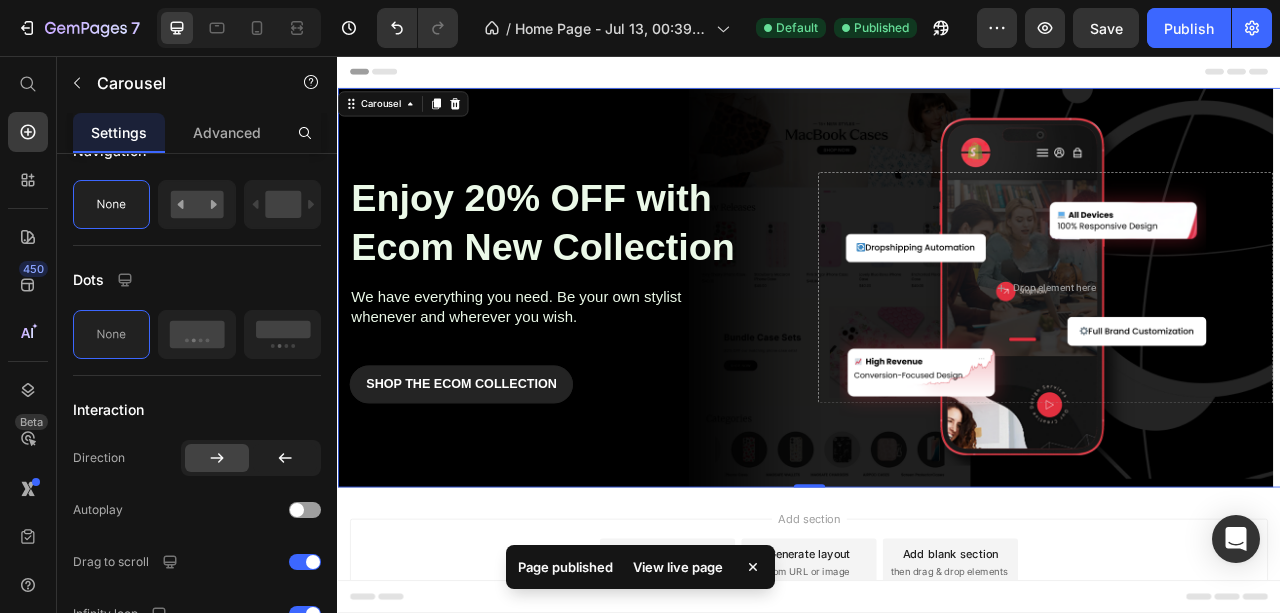 click on "View live page" at bounding box center (678, 567) 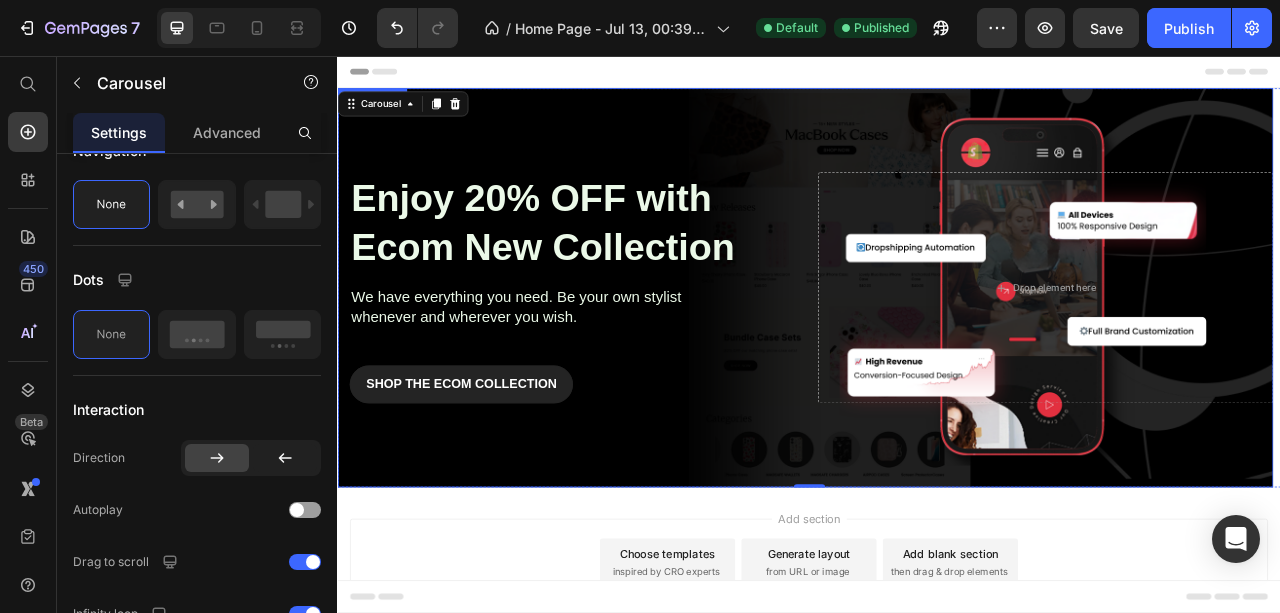 click at bounding box center [932, 351] 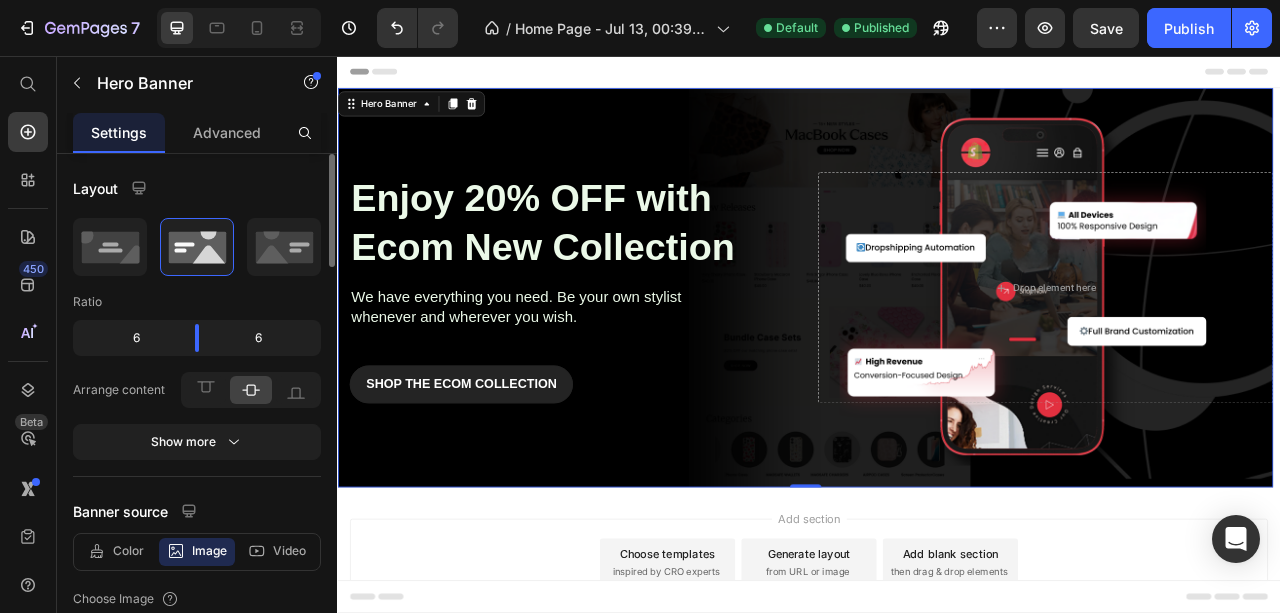 scroll, scrollTop: 266, scrollLeft: 0, axis: vertical 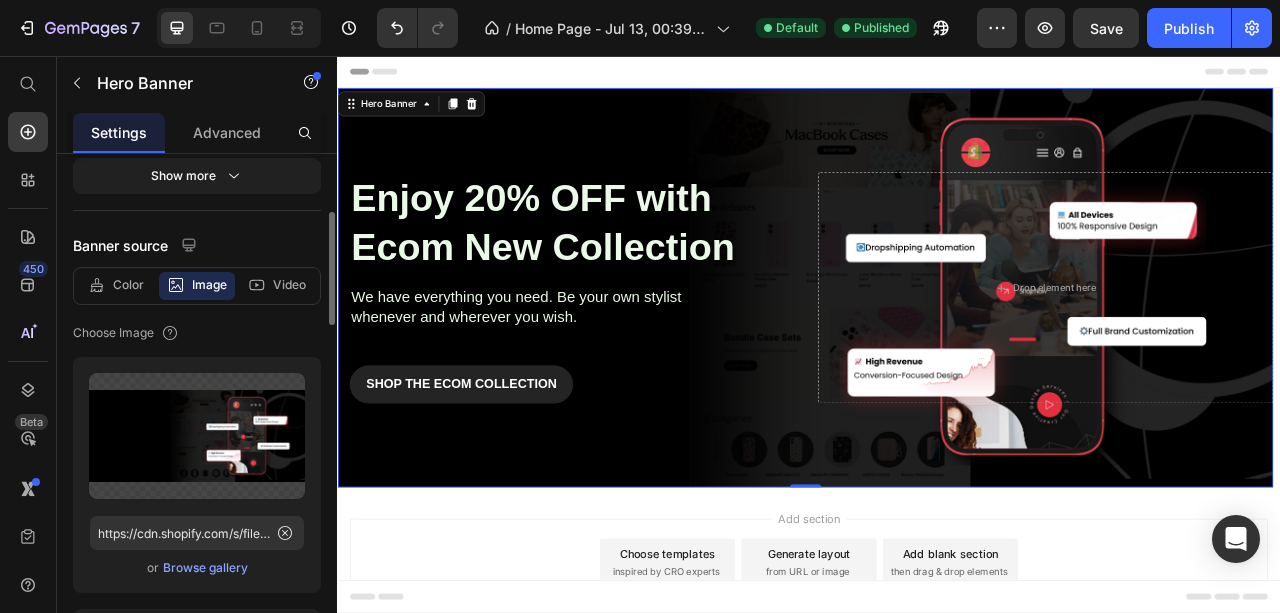 click on "Browse gallery" at bounding box center [205, 568] 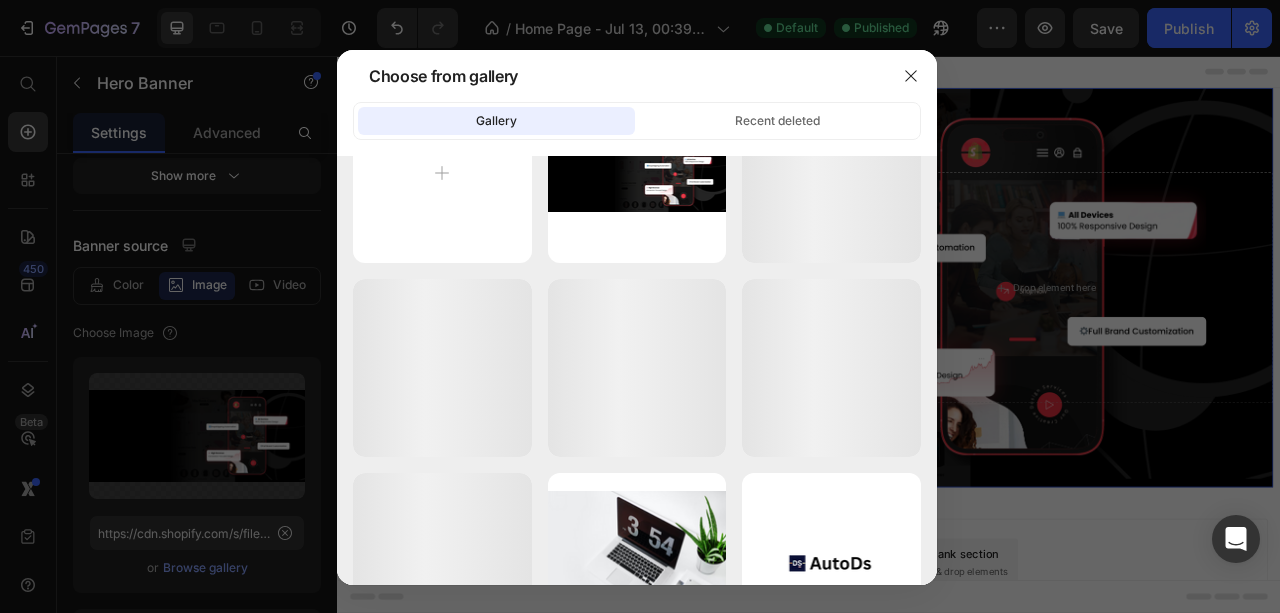 scroll, scrollTop: 0, scrollLeft: 0, axis: both 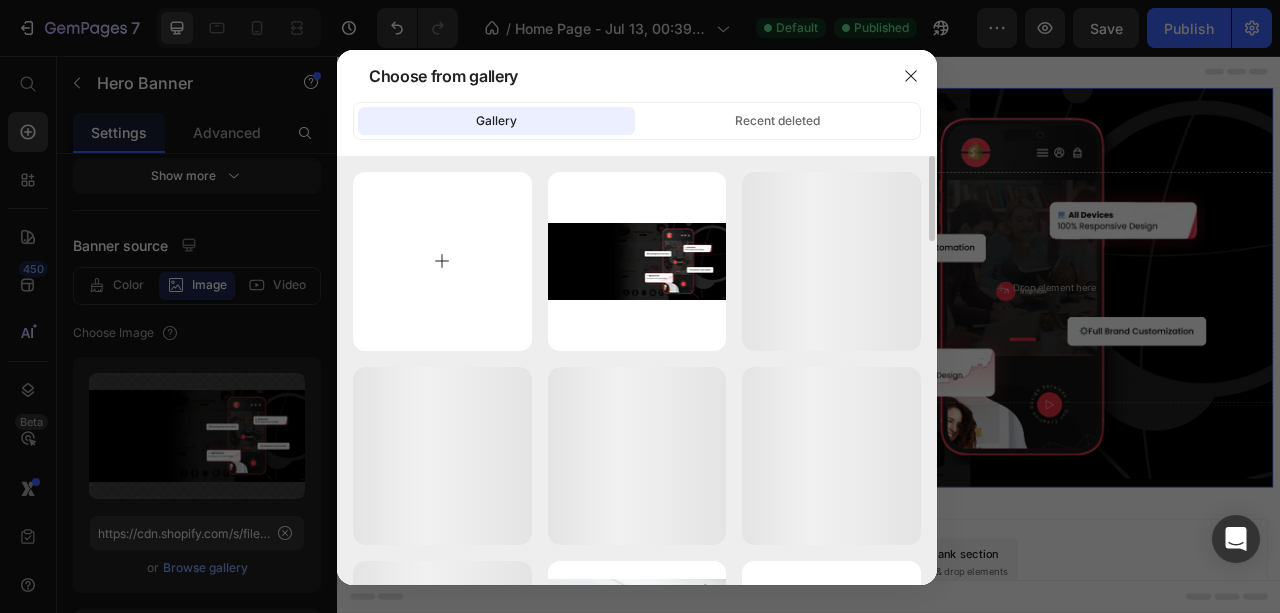 click at bounding box center (442, 261) 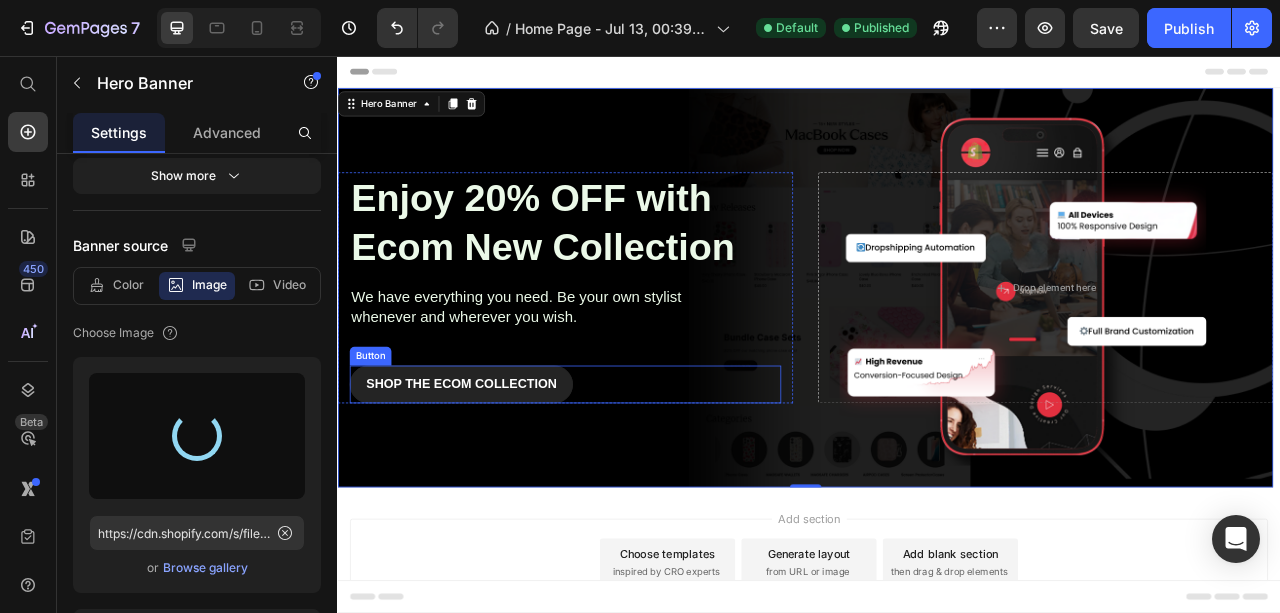 type on "https://cdn.shopify.com/s/files/1/0846/1969/0288/files/gempages_564217058984789157-d132463f-aa01-487c-98ac-da7c0e206c10.png" 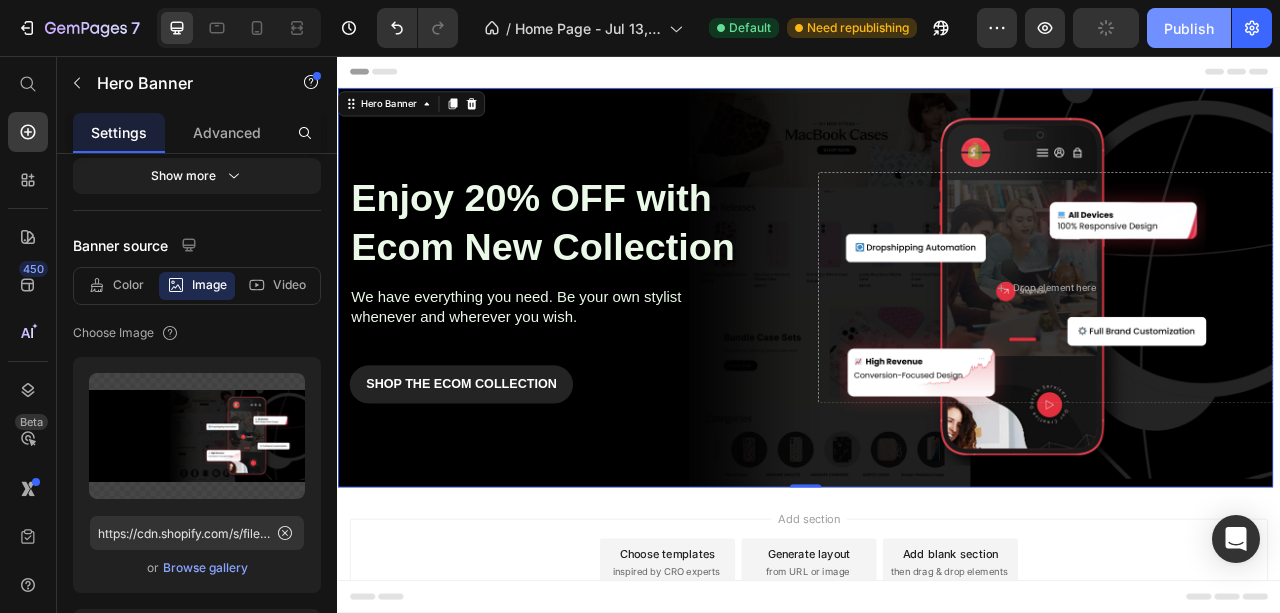 click on "Publish" at bounding box center [1189, 28] 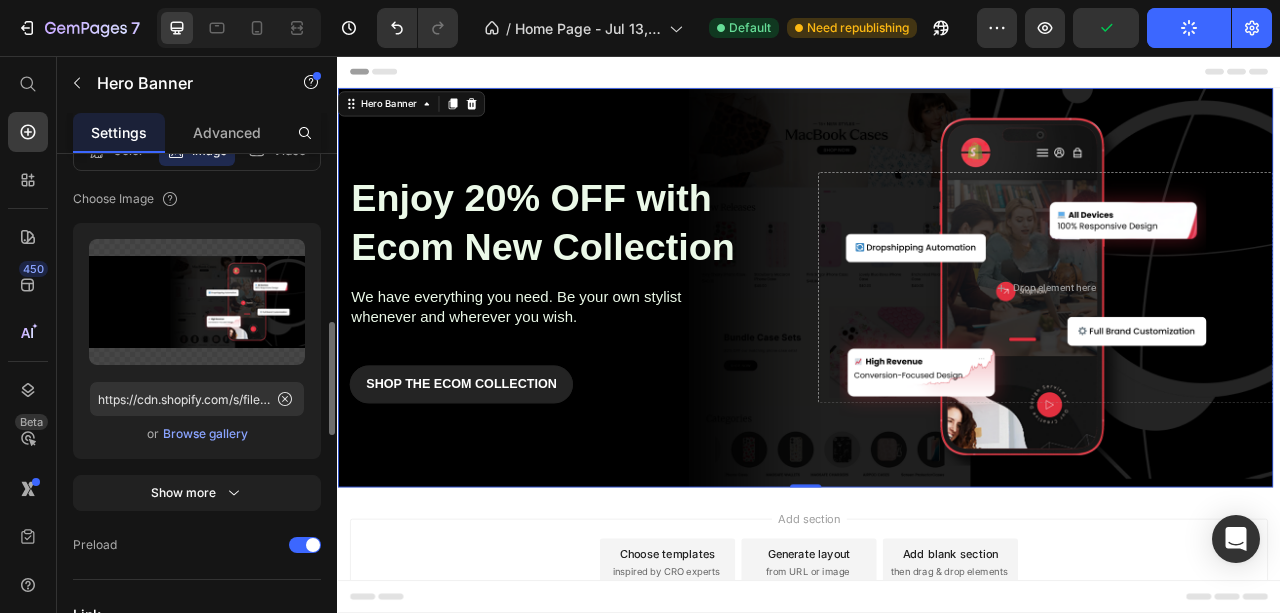 scroll, scrollTop: 533, scrollLeft: 0, axis: vertical 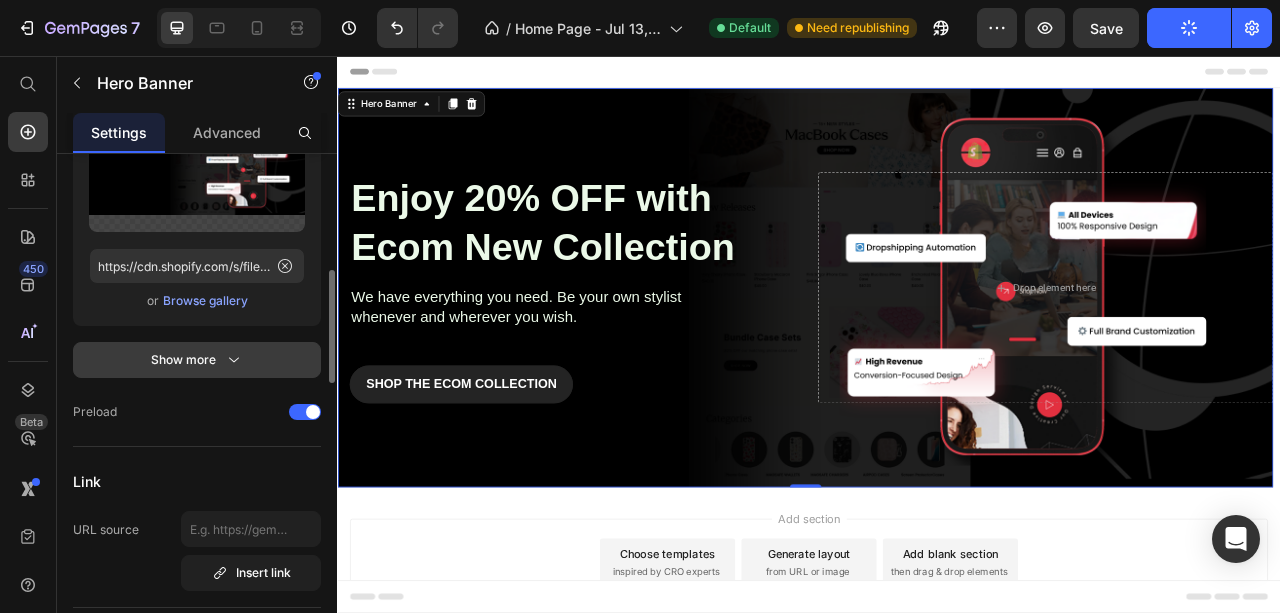 click on "Show more" at bounding box center [197, 360] 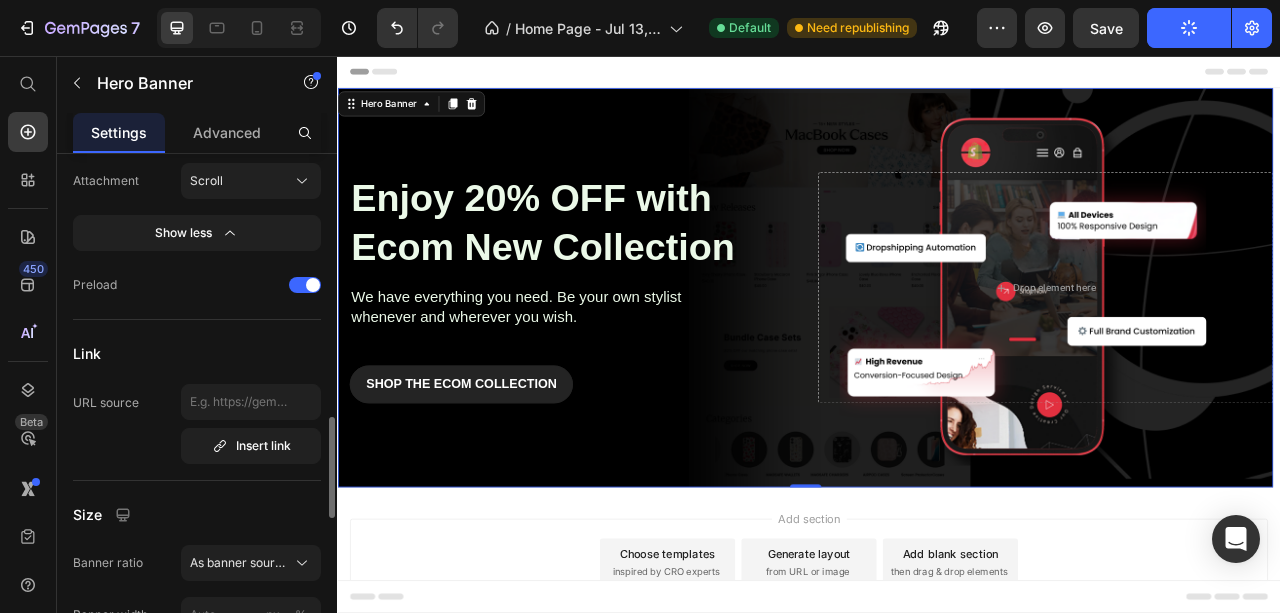 scroll, scrollTop: 1066, scrollLeft: 0, axis: vertical 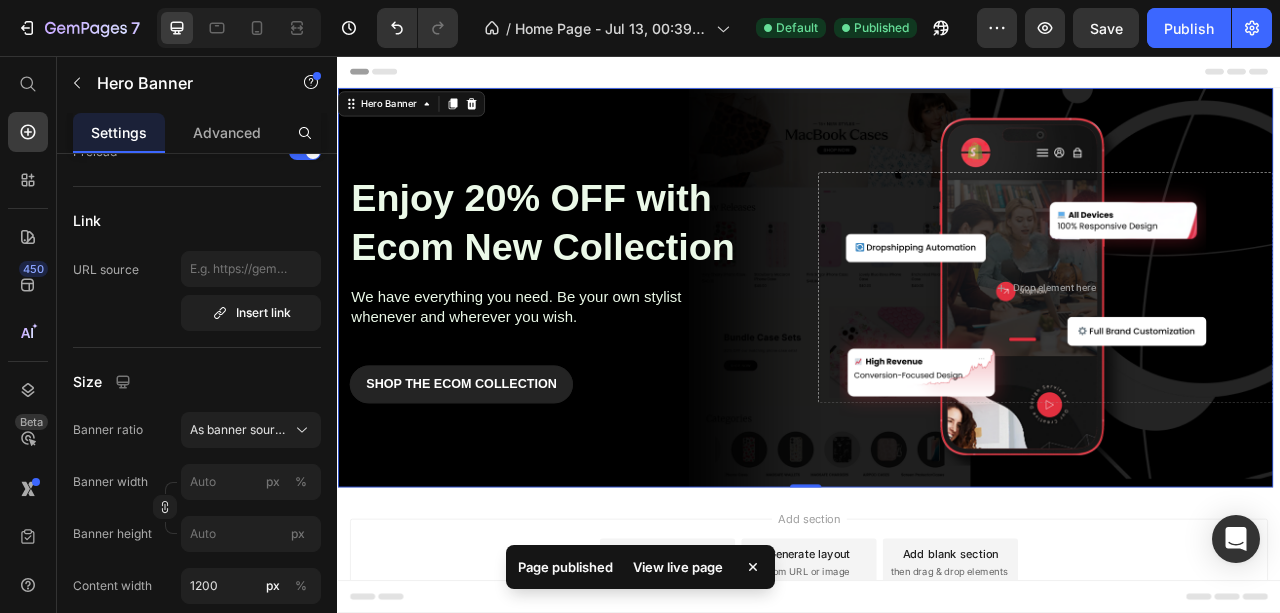 click on "View live page" at bounding box center [678, 567] 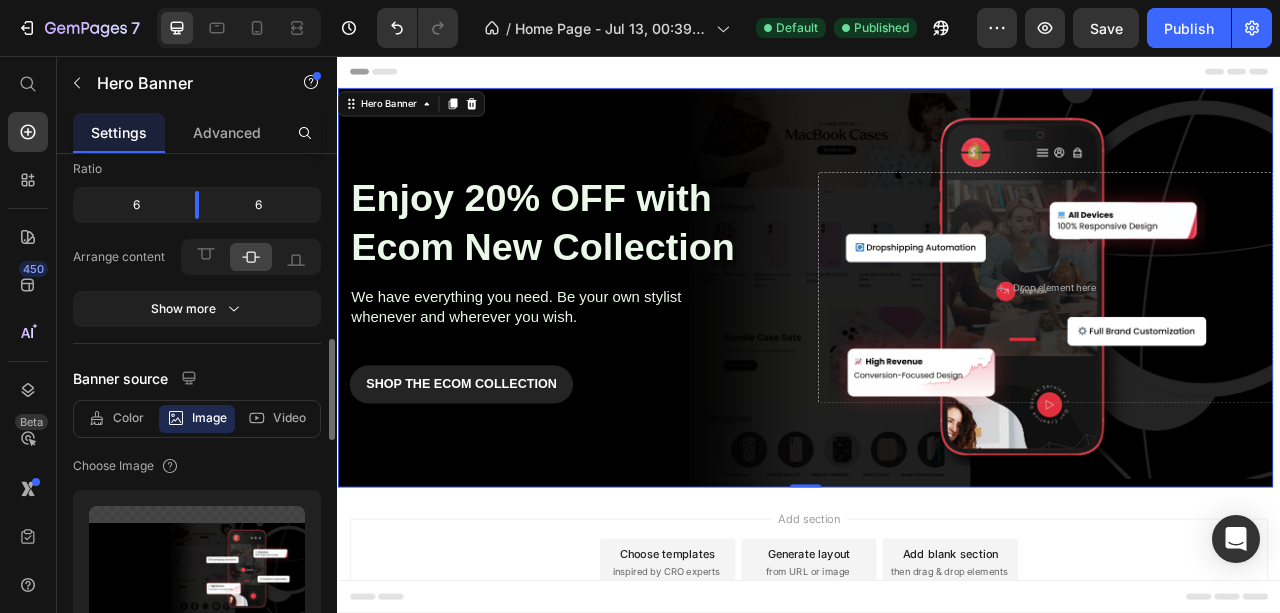 scroll, scrollTop: 333, scrollLeft: 0, axis: vertical 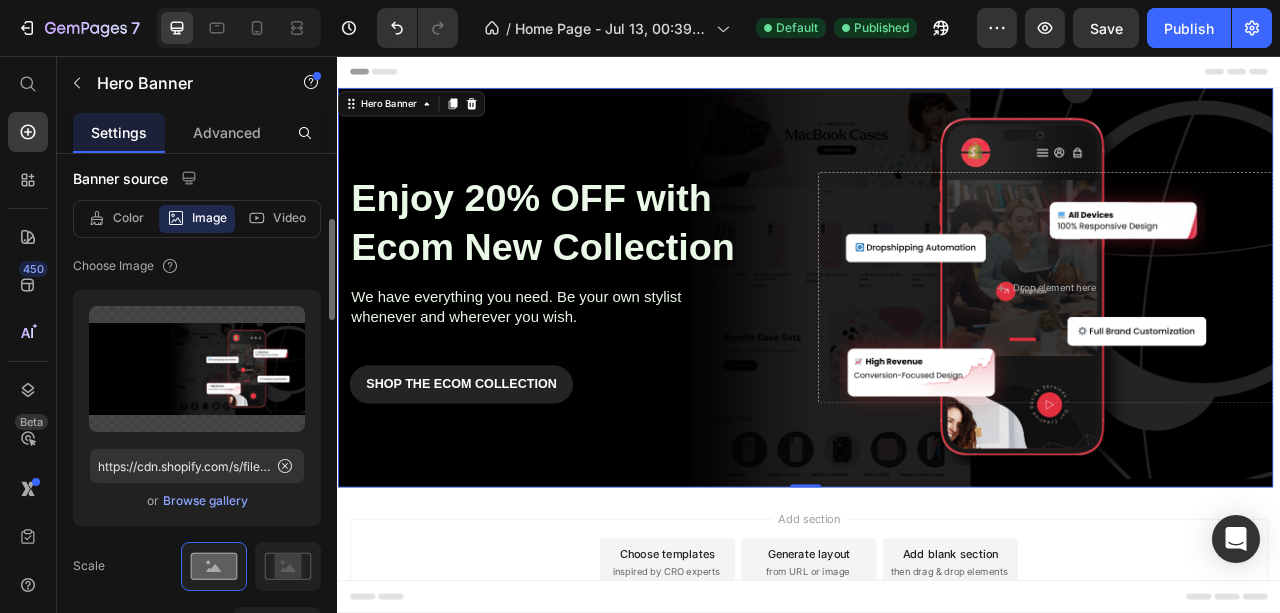 click on "Browse gallery" at bounding box center (205, 501) 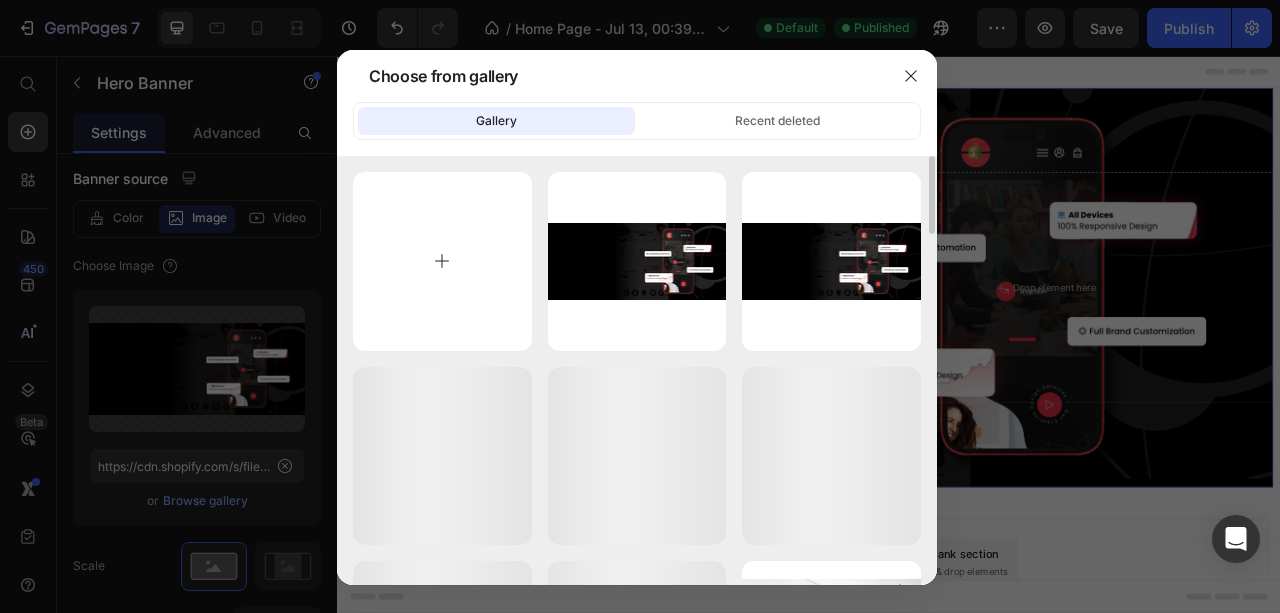 click at bounding box center (442, 261) 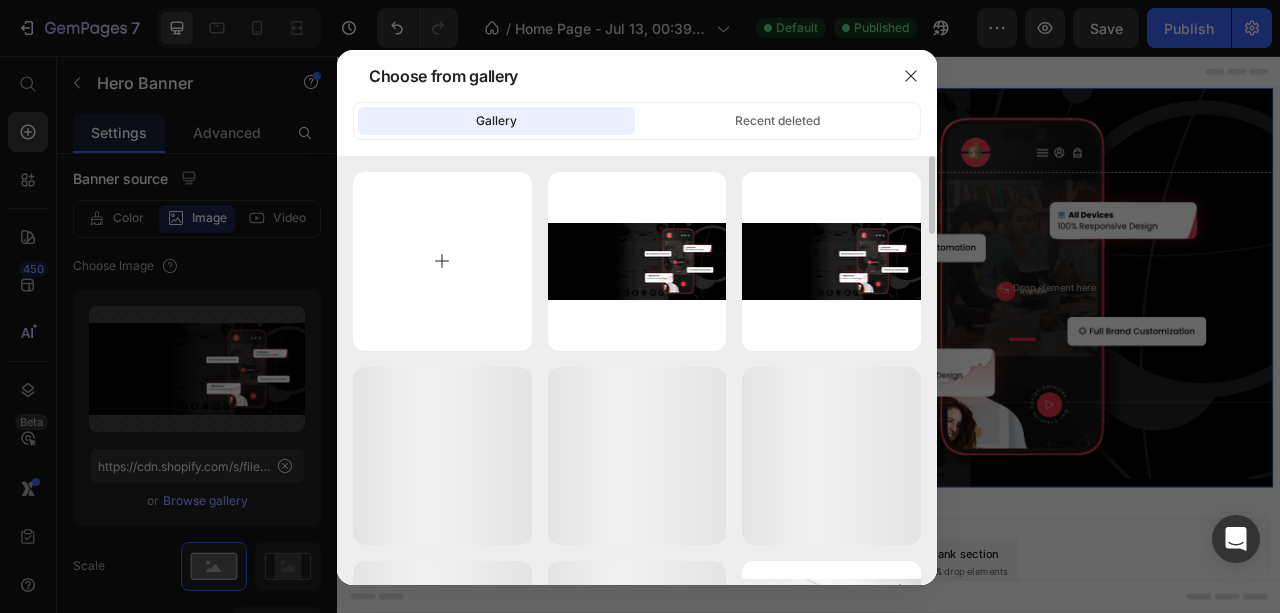 type on "C:\fakepath\[FIRST] [LAST] Hero Banner (3).png" 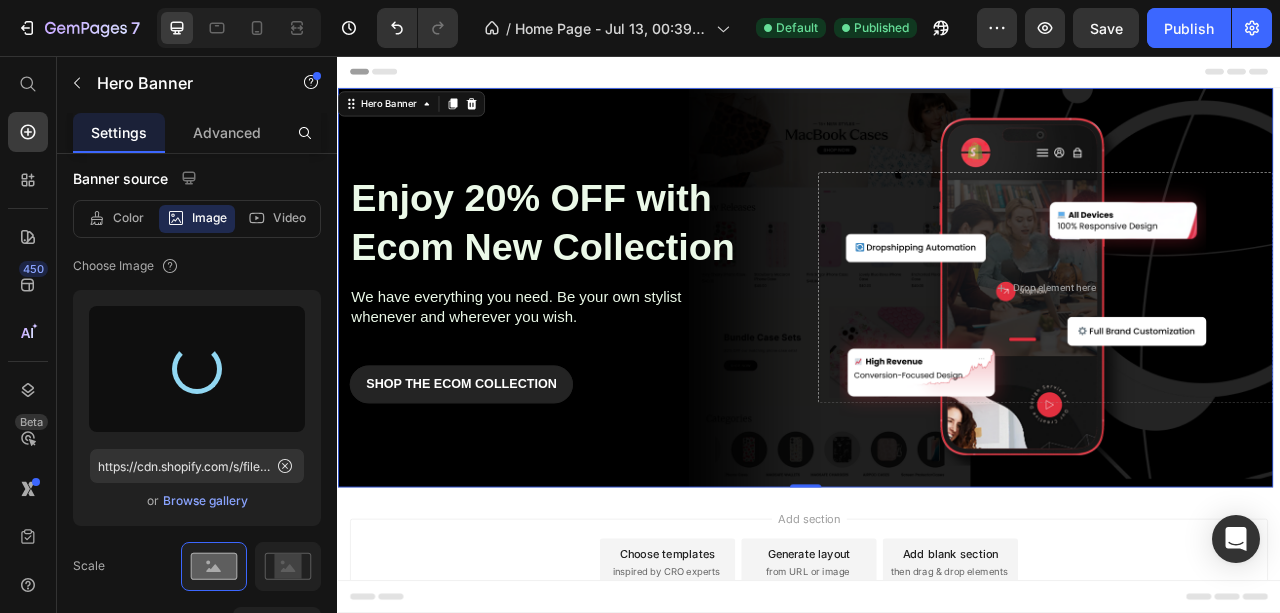 type on "https://cdn.shopify.com/s/files/1/0846/1969/0288/files/gempages_564217058984789157-10357468-c3ad-4d26-b5b9-8598a78ce14e.png" 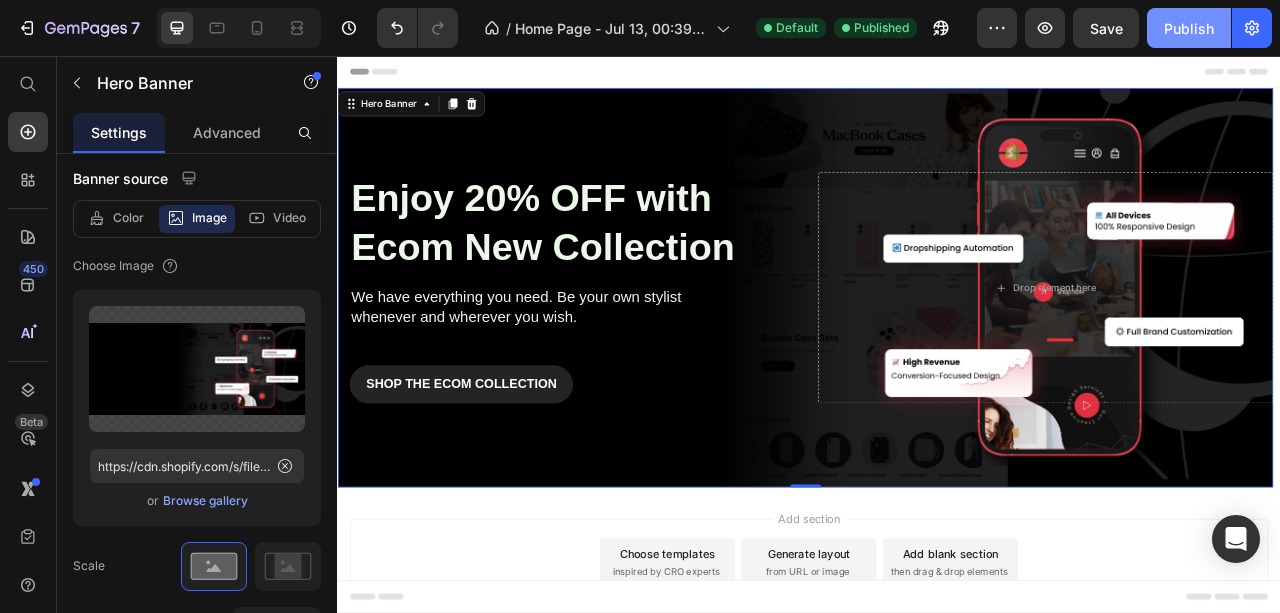 click on "Publish" at bounding box center [1189, 28] 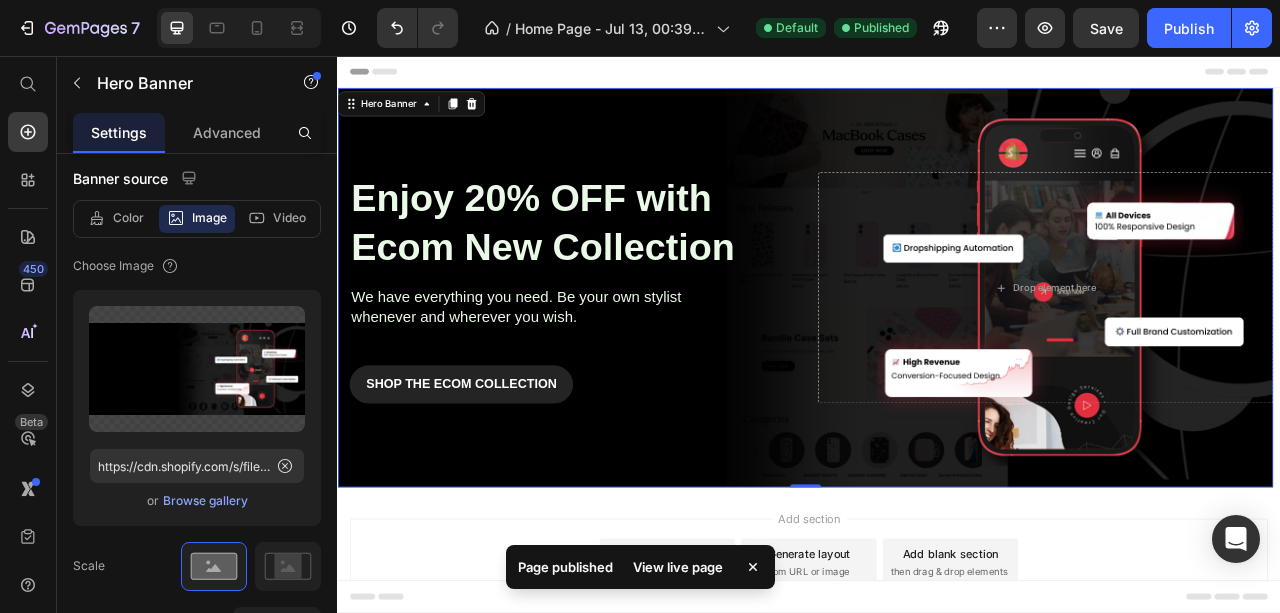 click on "View live page" at bounding box center [678, 567] 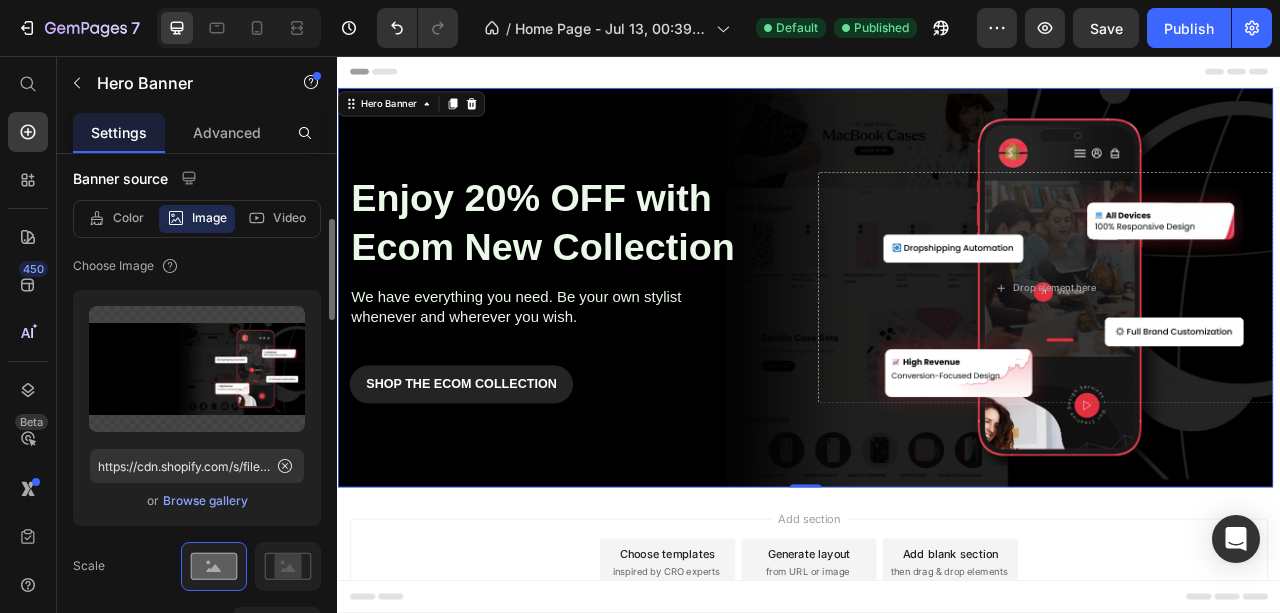click on "Browse gallery" at bounding box center (205, 501) 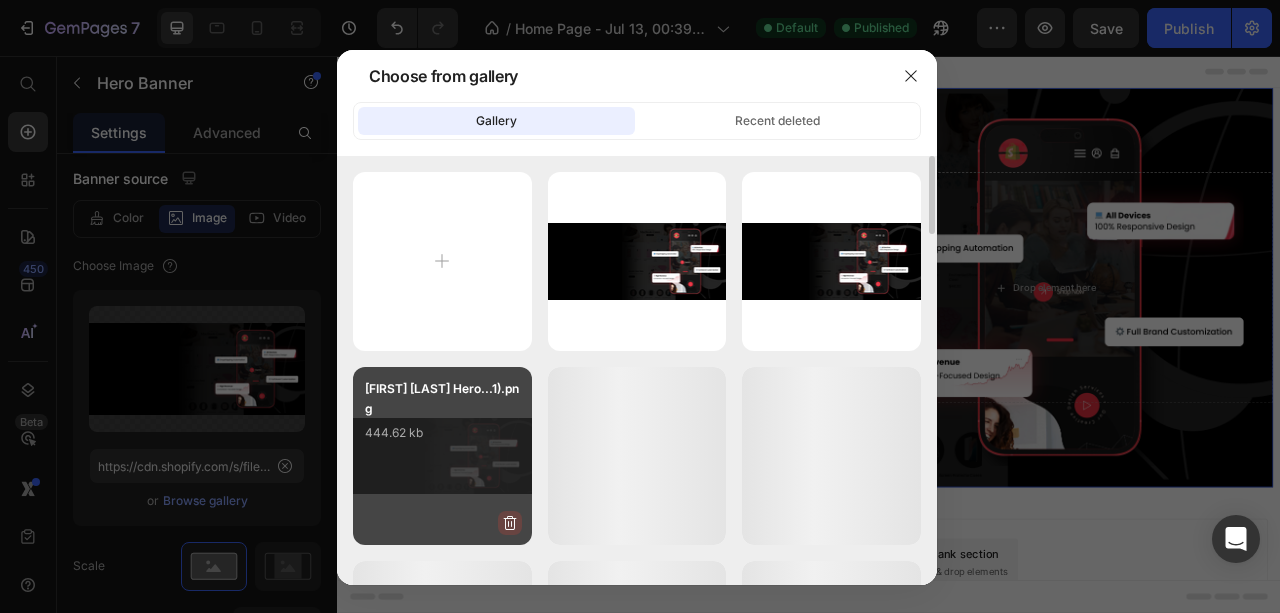 click 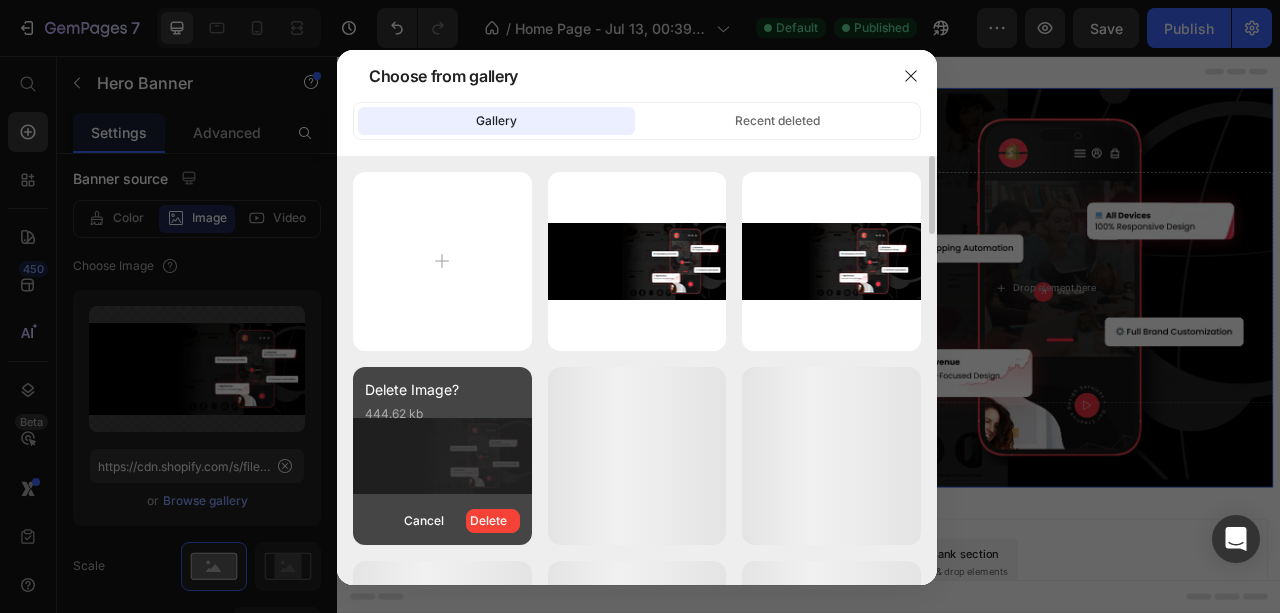 click on "Delete" at bounding box center (488, 521) 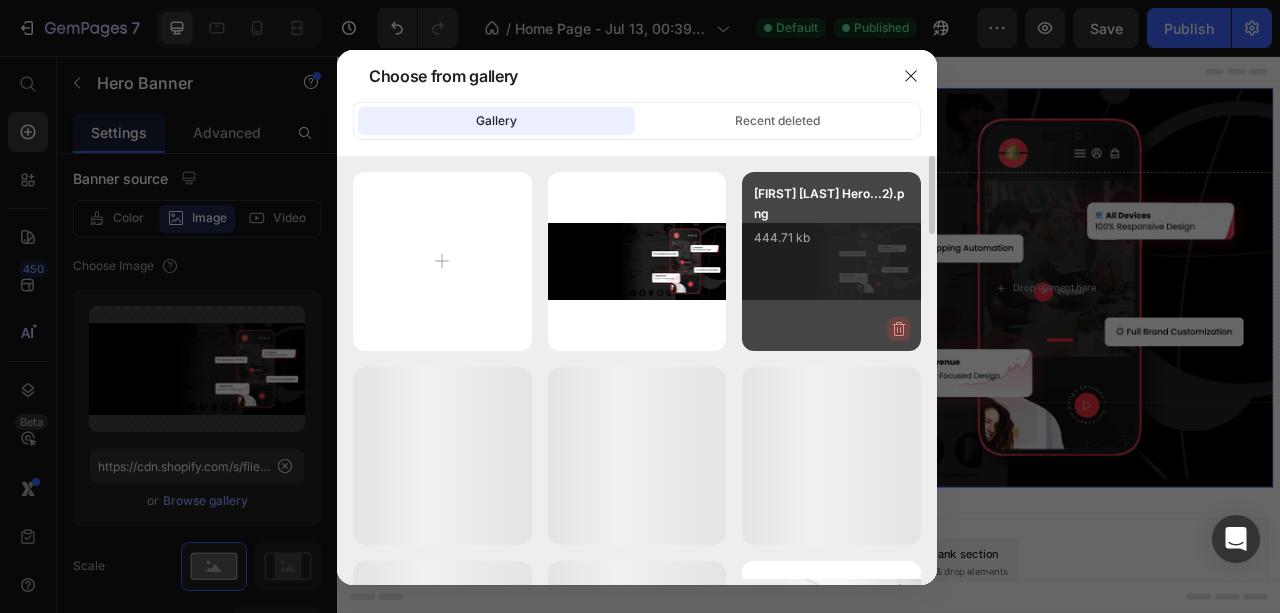 click at bounding box center (899, 329) 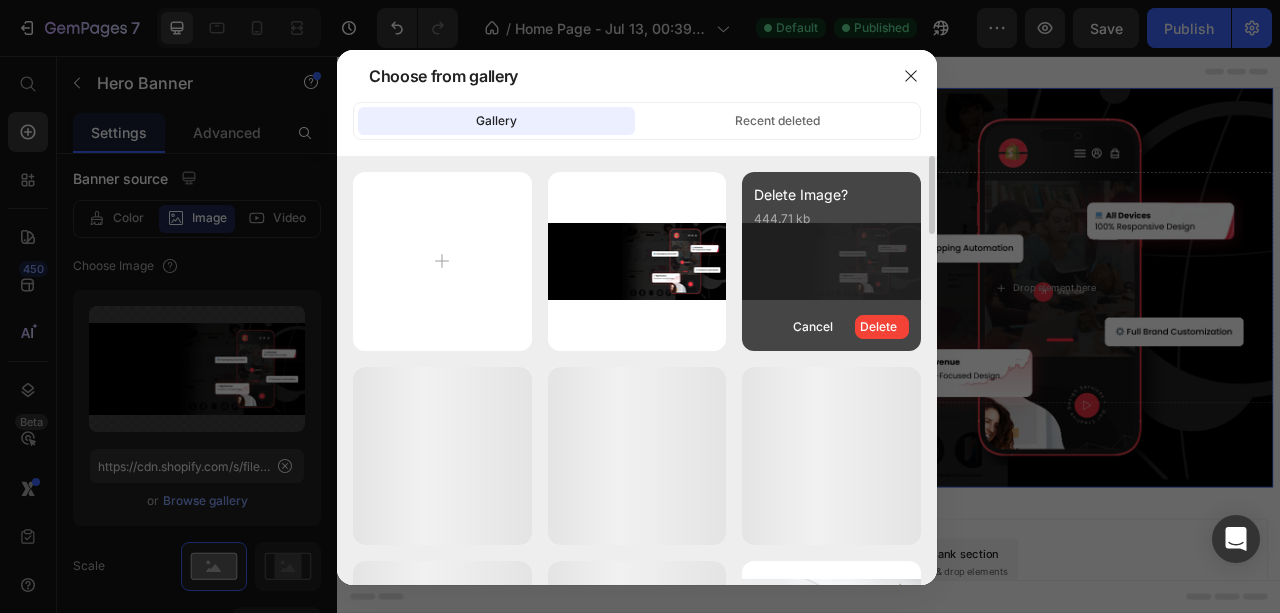 click on "Delete" at bounding box center (878, 327) 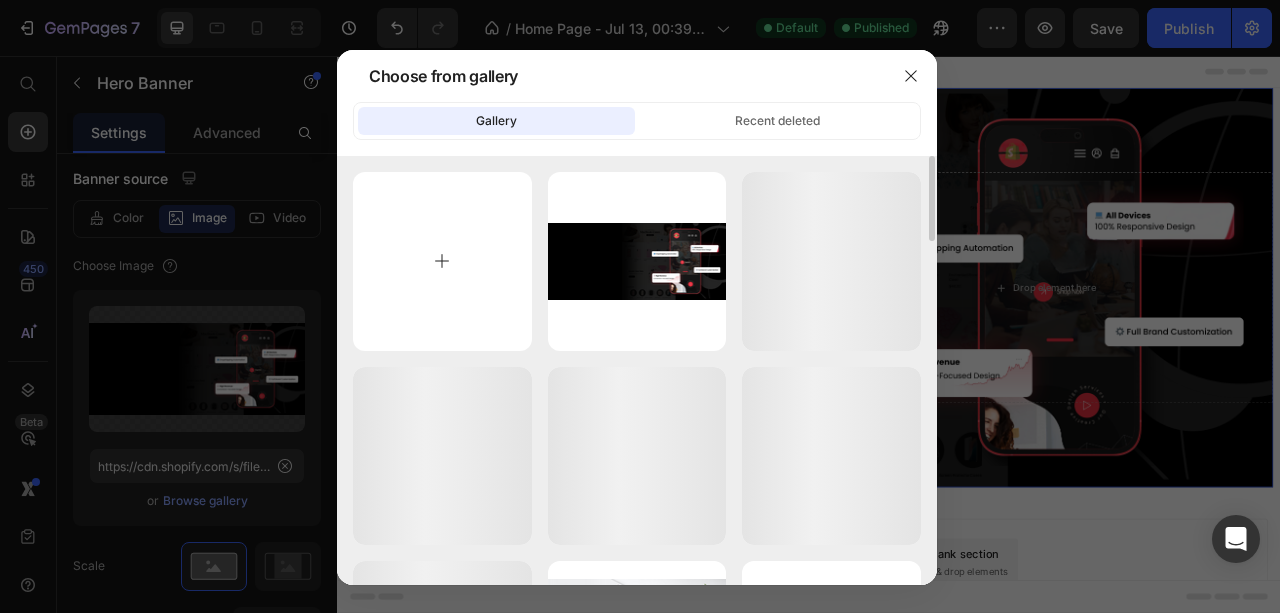 click at bounding box center [442, 261] 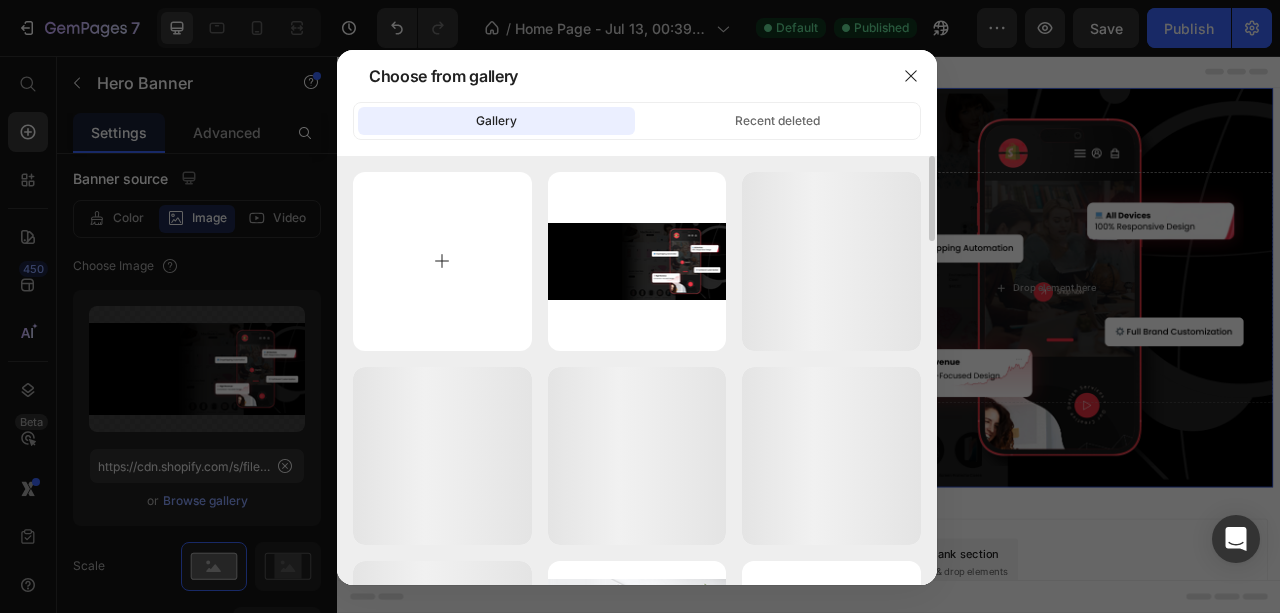 type on "C:\fakepath\[FIRST] [LAST] Hero Banner (4).png" 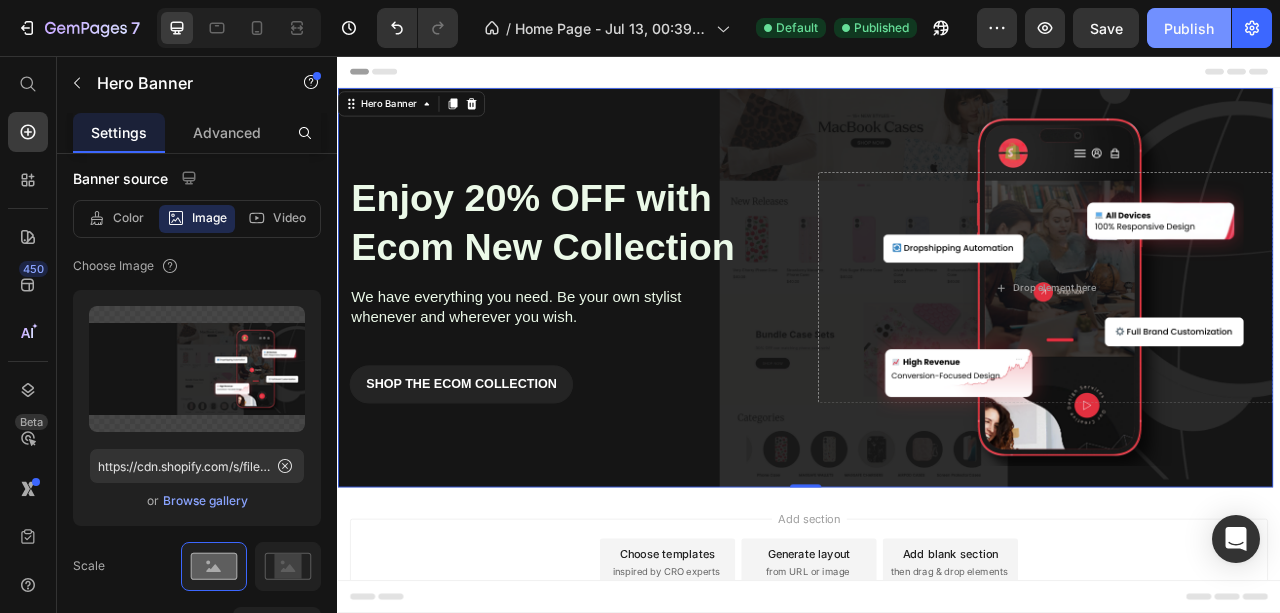 click on "Publish" at bounding box center (1189, 28) 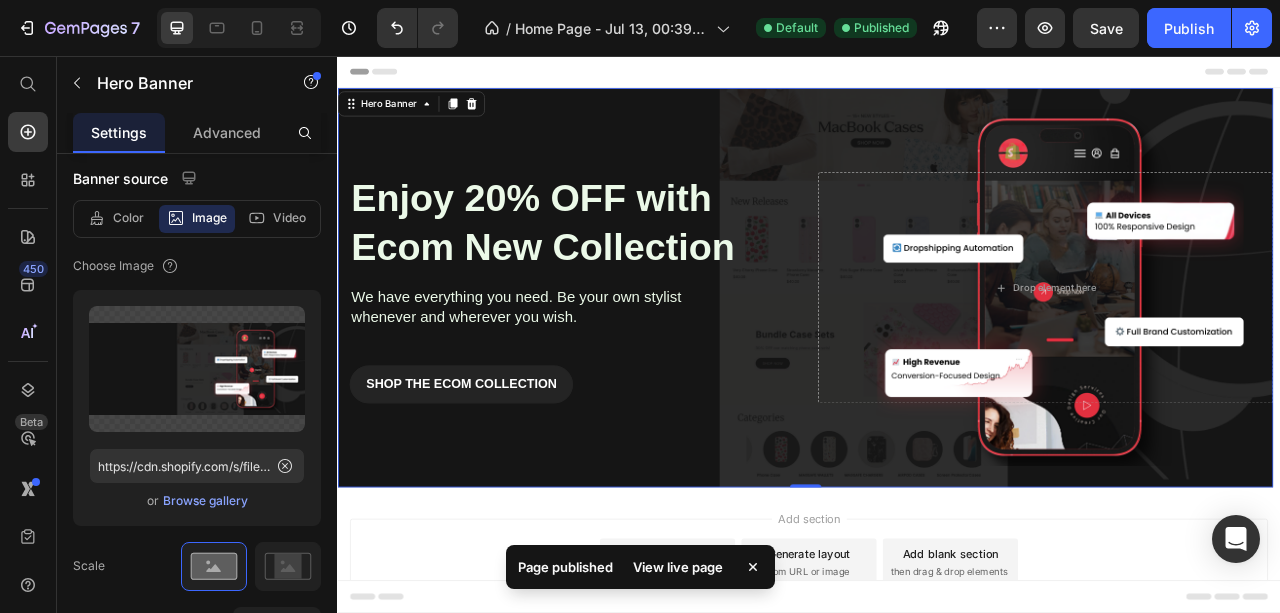 click on "View live page" at bounding box center [678, 567] 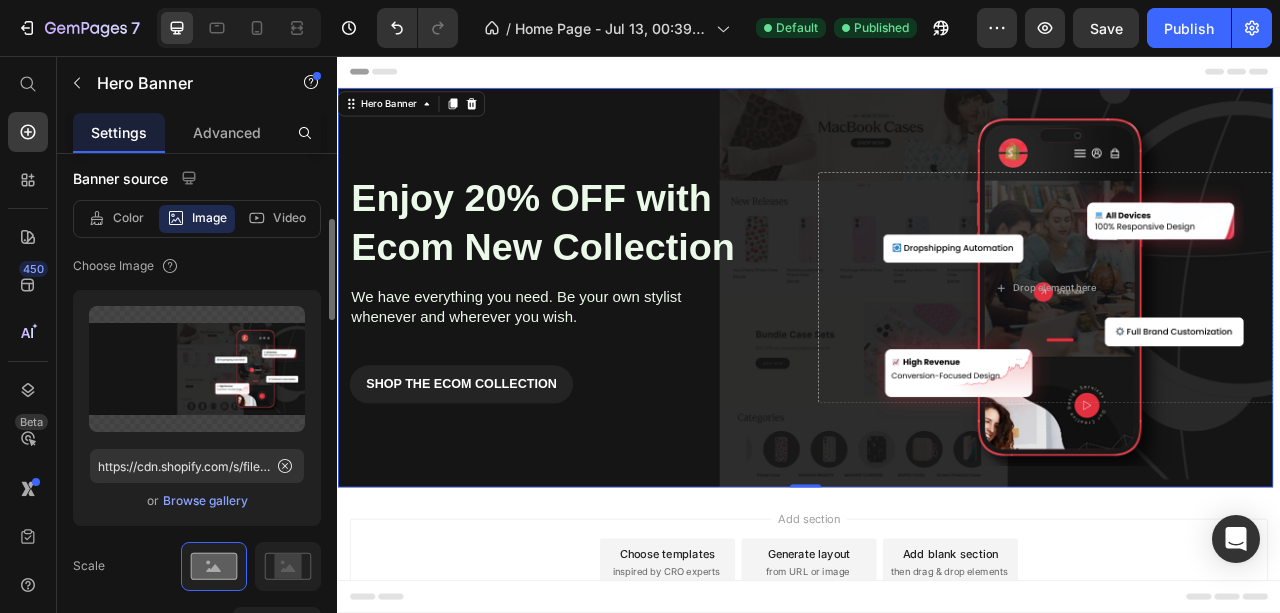 click on "Browse gallery" at bounding box center (205, 501) 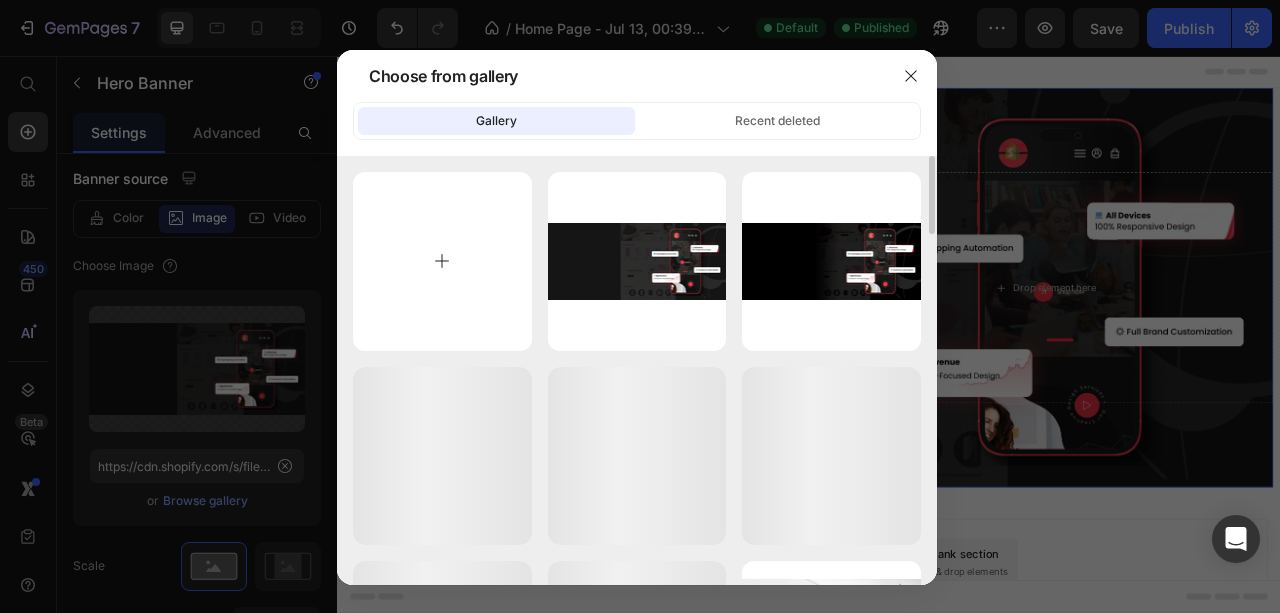 click at bounding box center [442, 261] 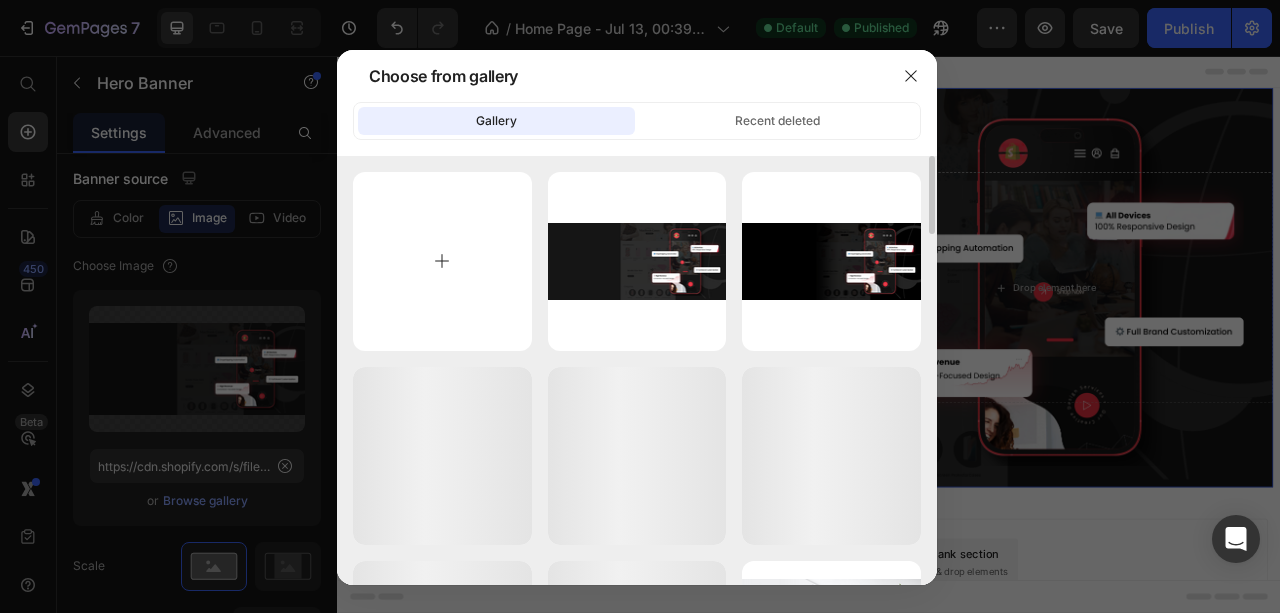 type on "C:\fakepath\[FIRST] [LAST] Hero Banner (5).png" 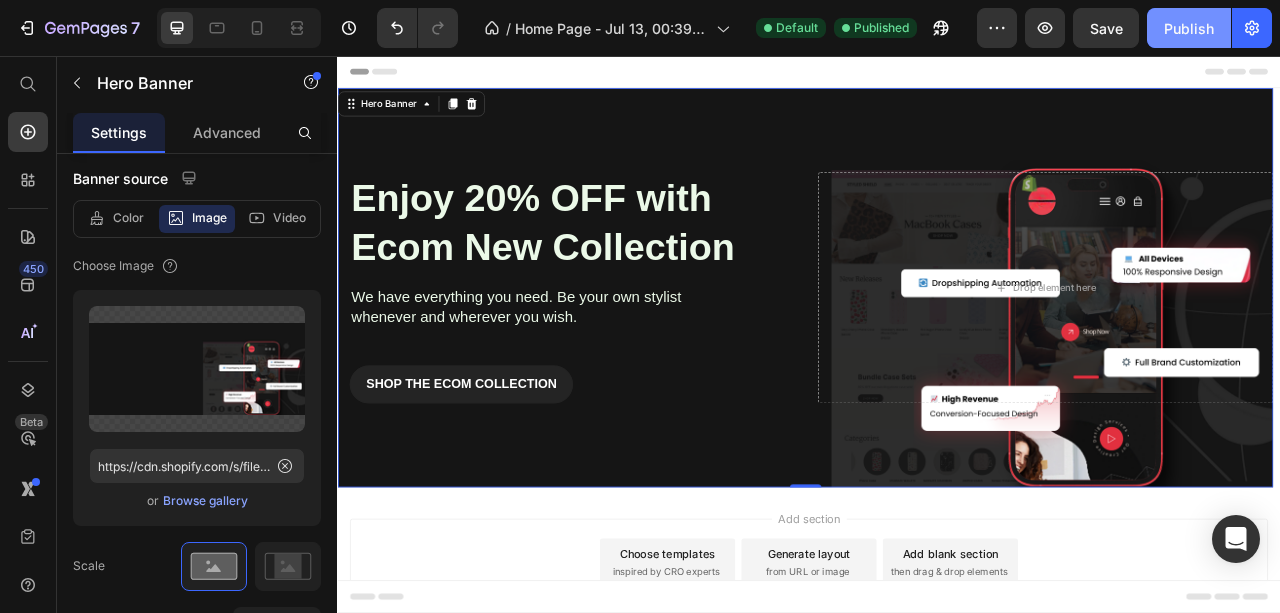 click on "Publish" at bounding box center [1189, 28] 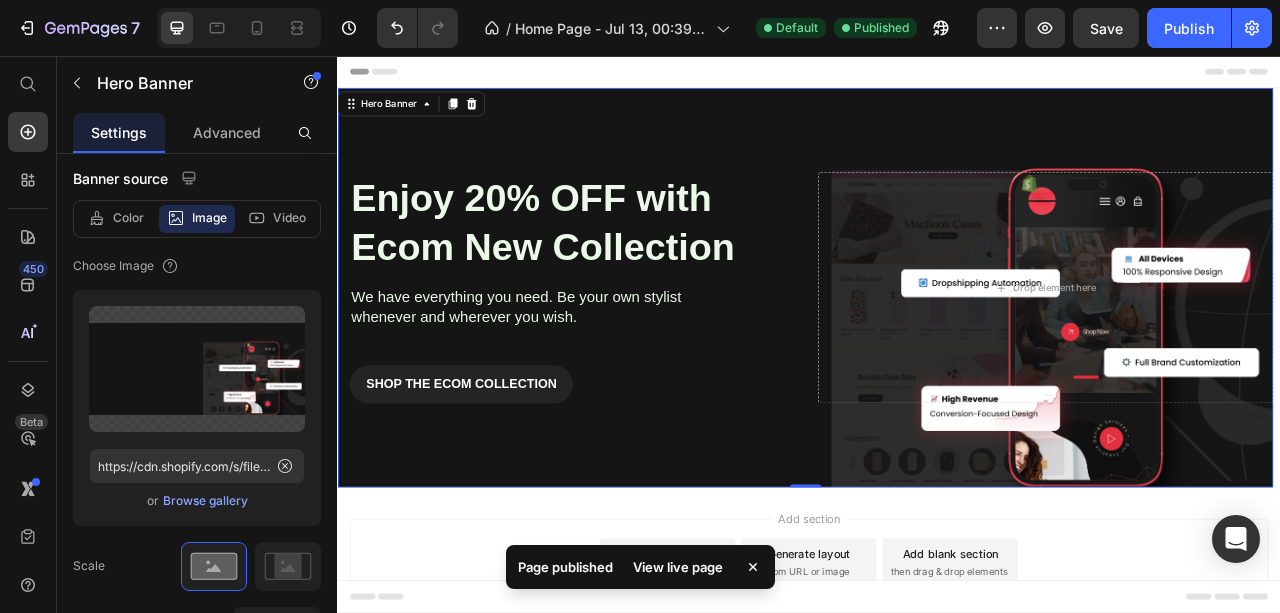 click on "View live page" at bounding box center [678, 567] 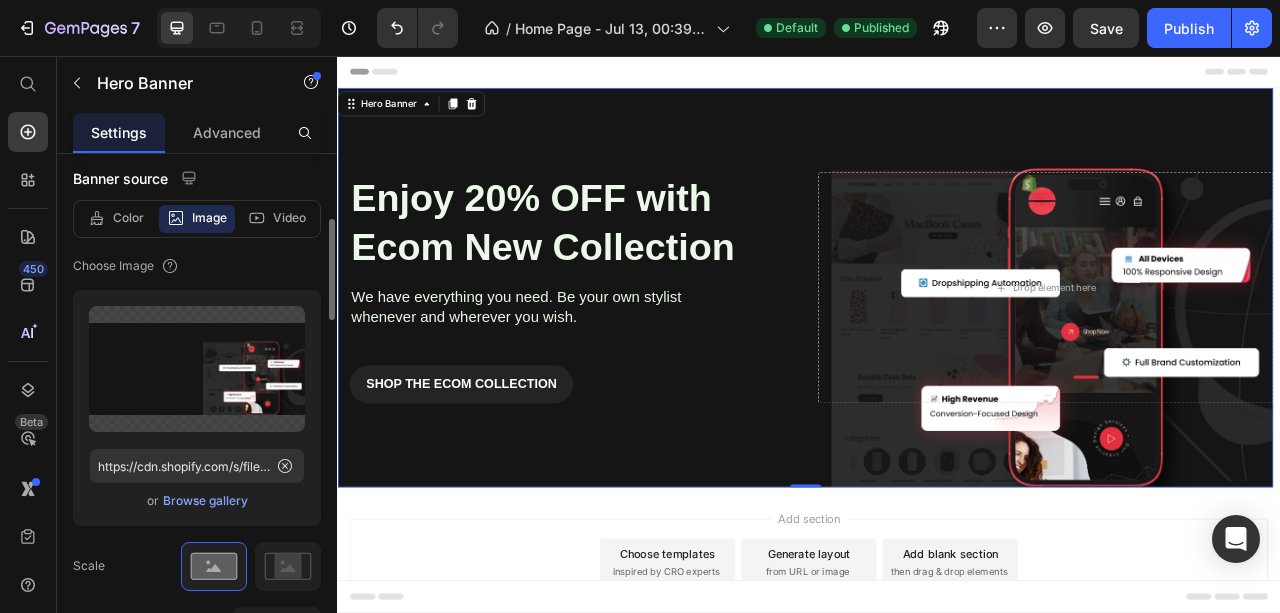 click on "Browse gallery" at bounding box center (205, 501) 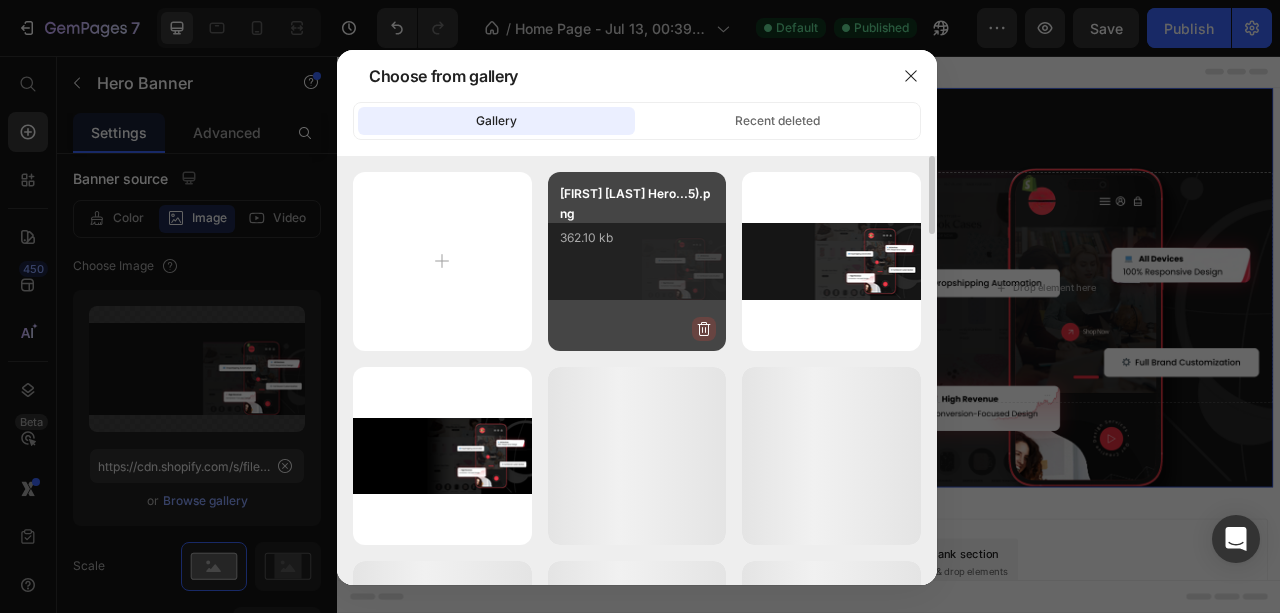 click 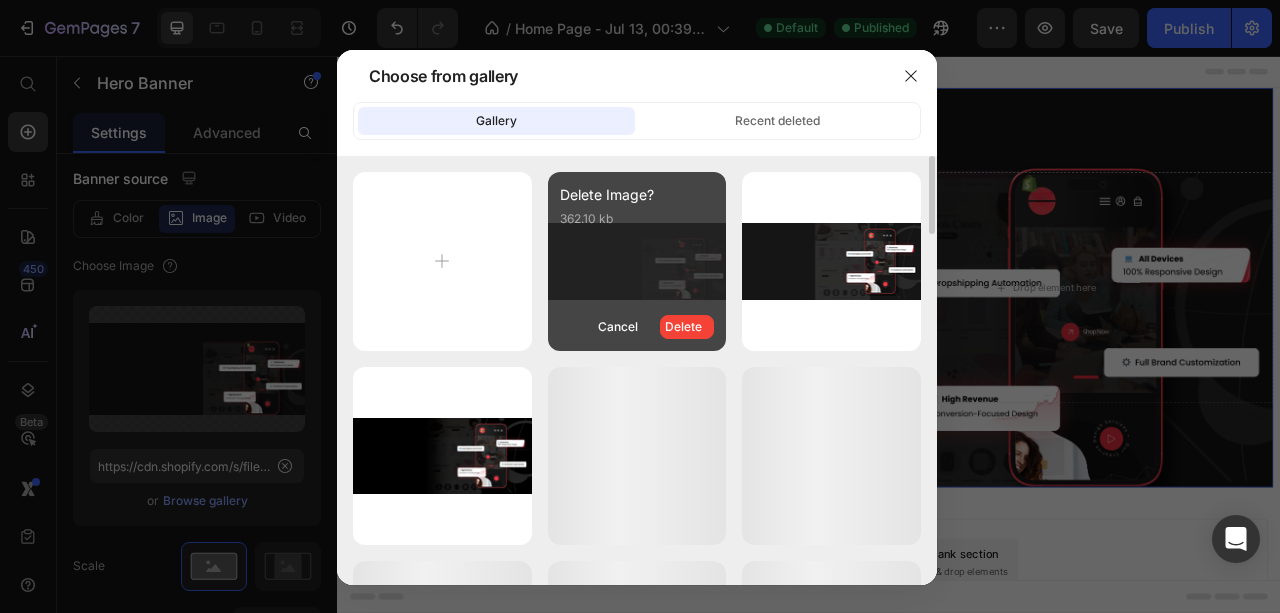 click on "Delete" at bounding box center [687, 327] 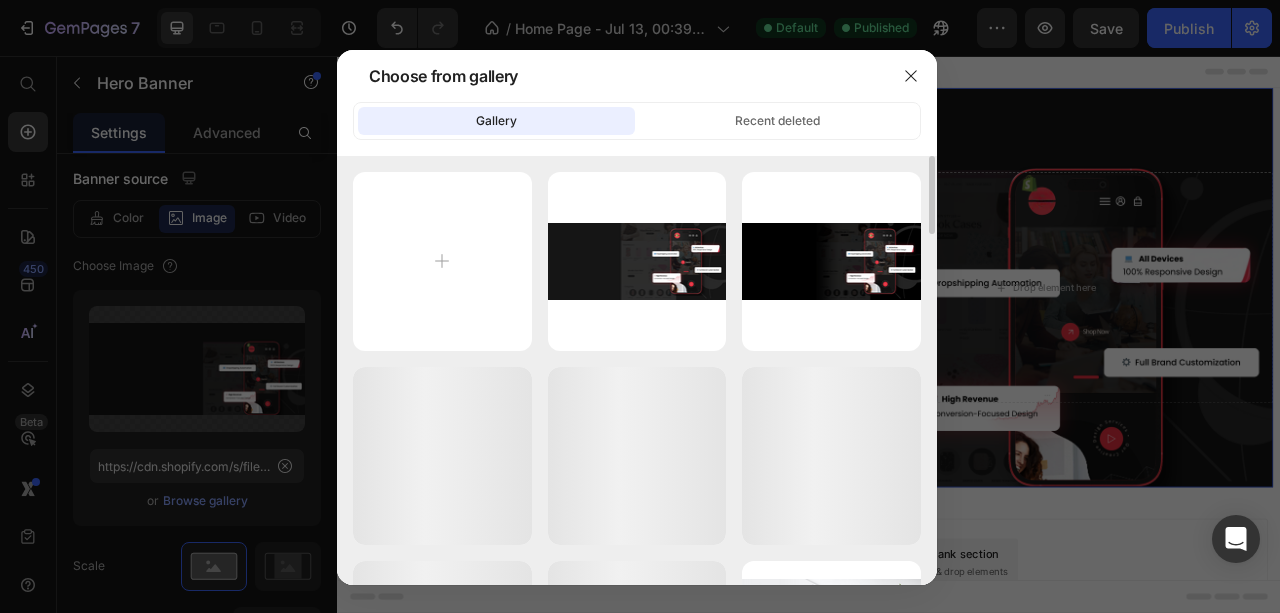 click 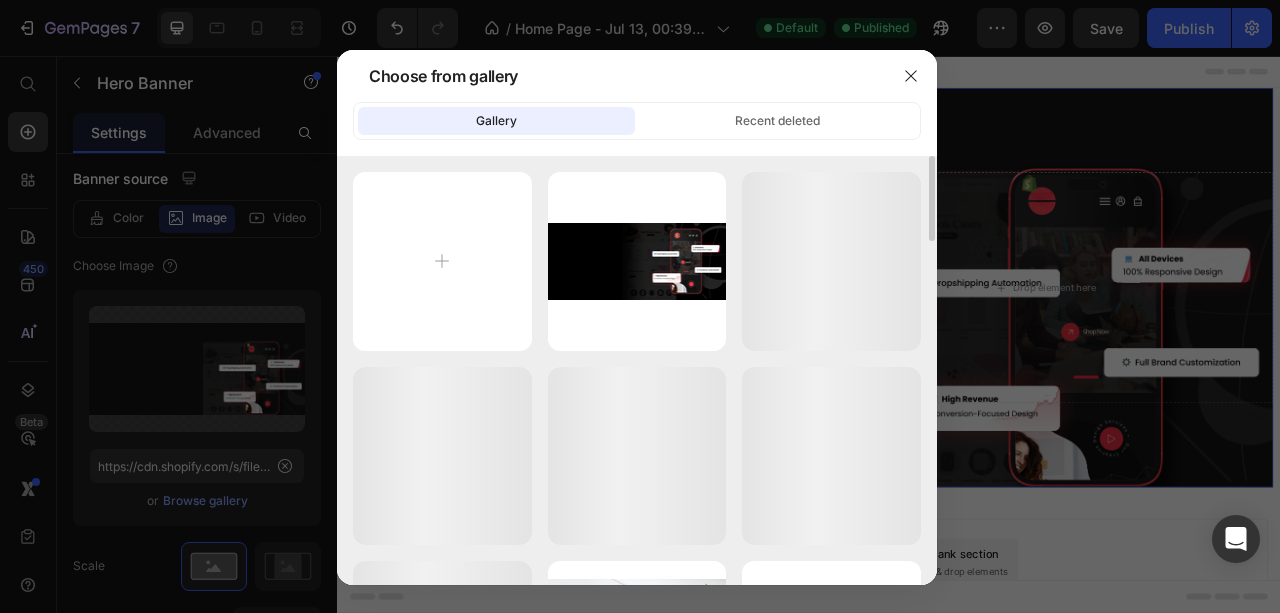 click 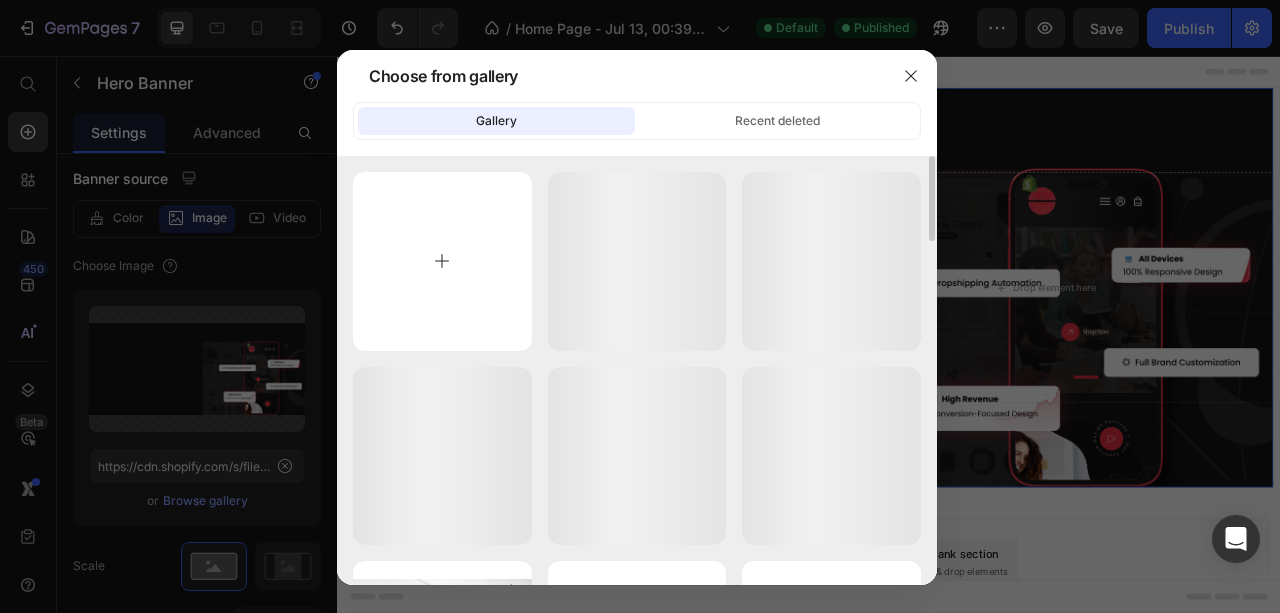 click at bounding box center (442, 261) 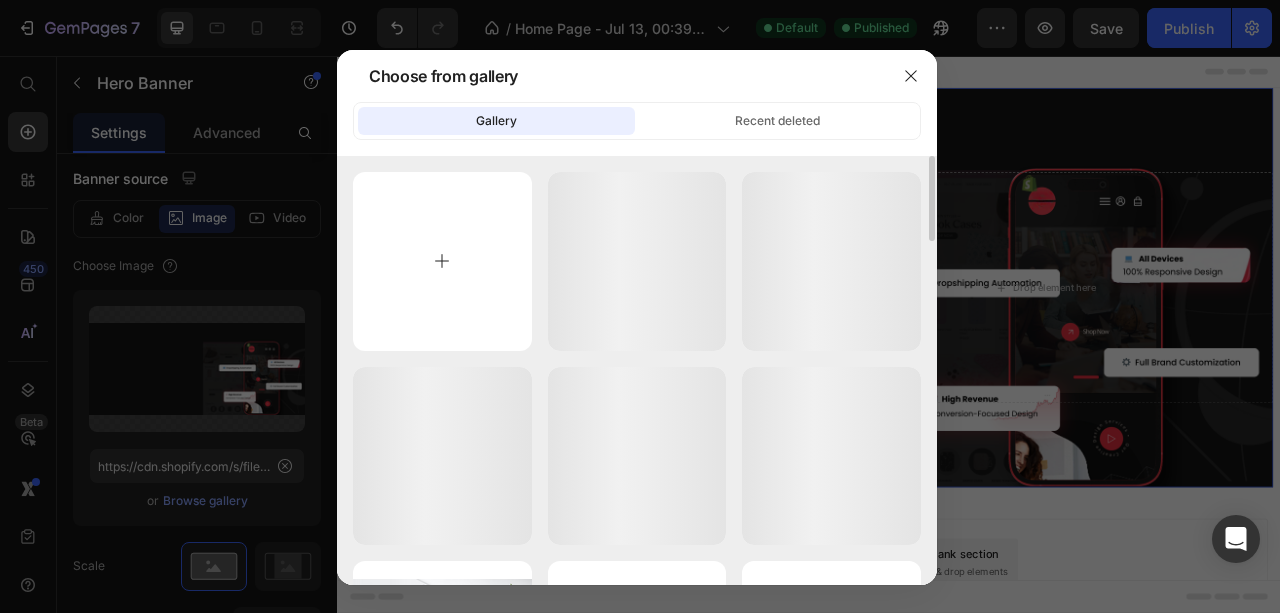 type on "C:\fakepath\[FIRST] [LAST] Hero Banner (6).png" 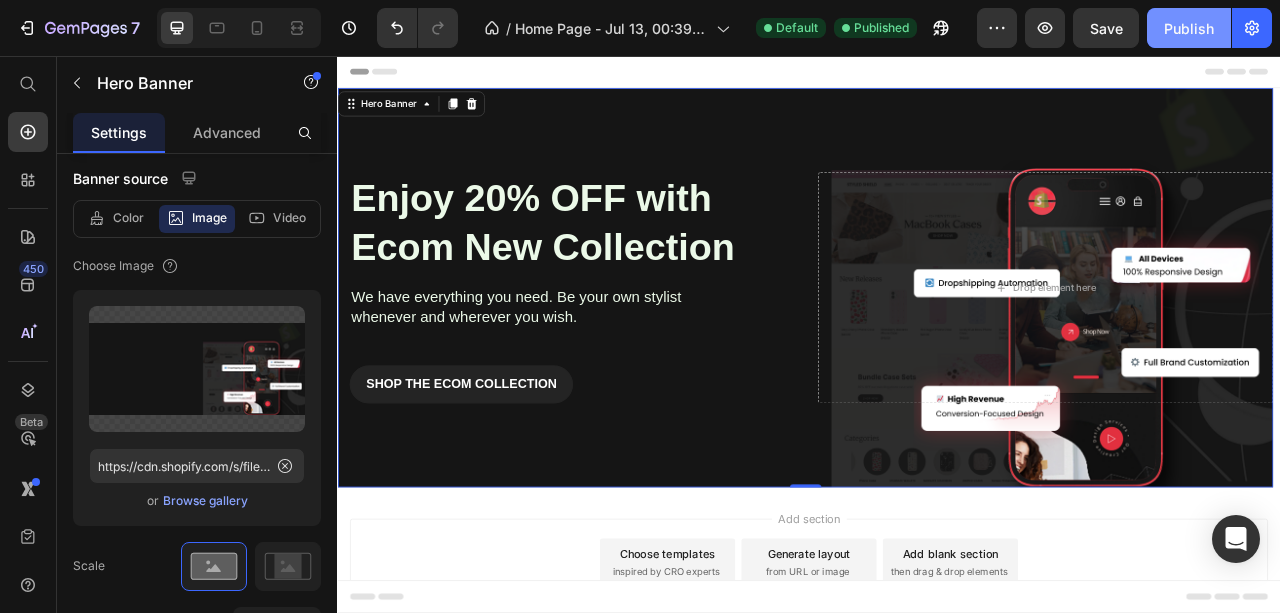 click on "Publish" at bounding box center [1189, 28] 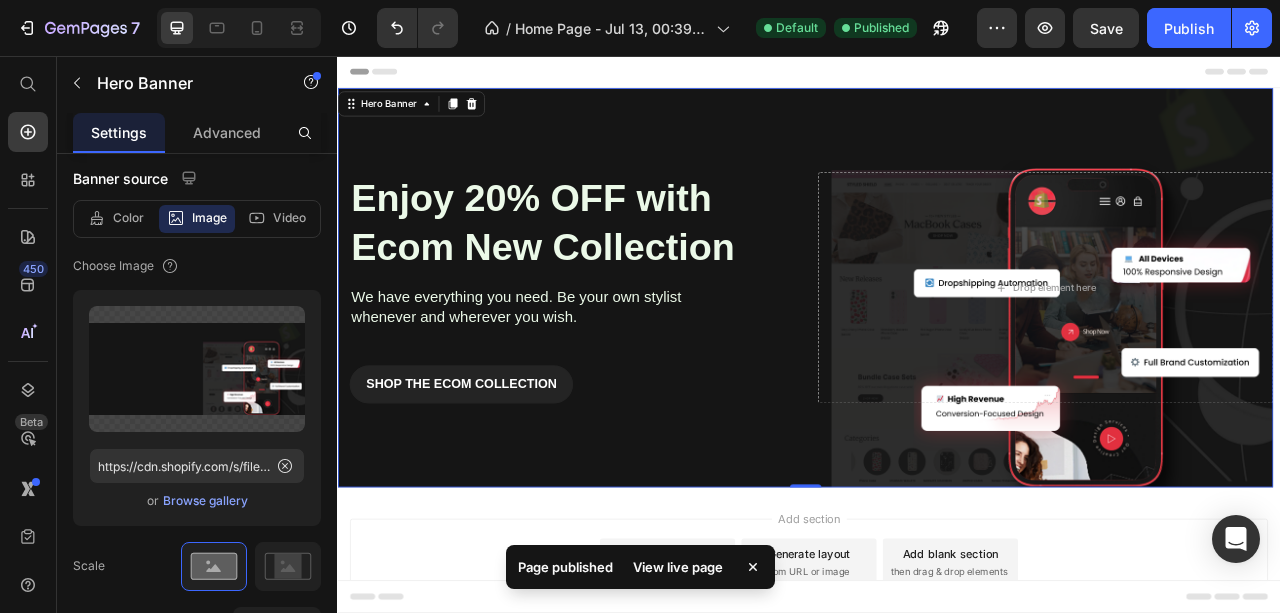 click on "View live page" at bounding box center (678, 567) 